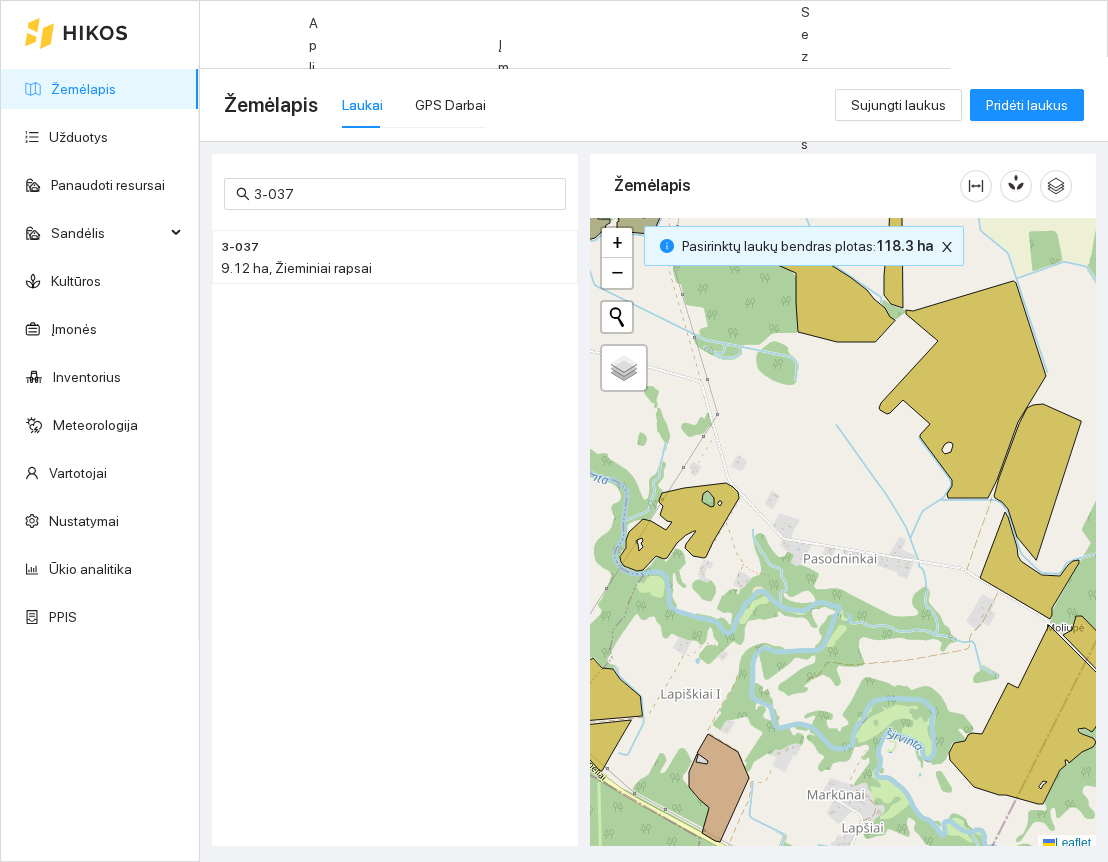 scroll, scrollTop: 0, scrollLeft: 0, axis: both 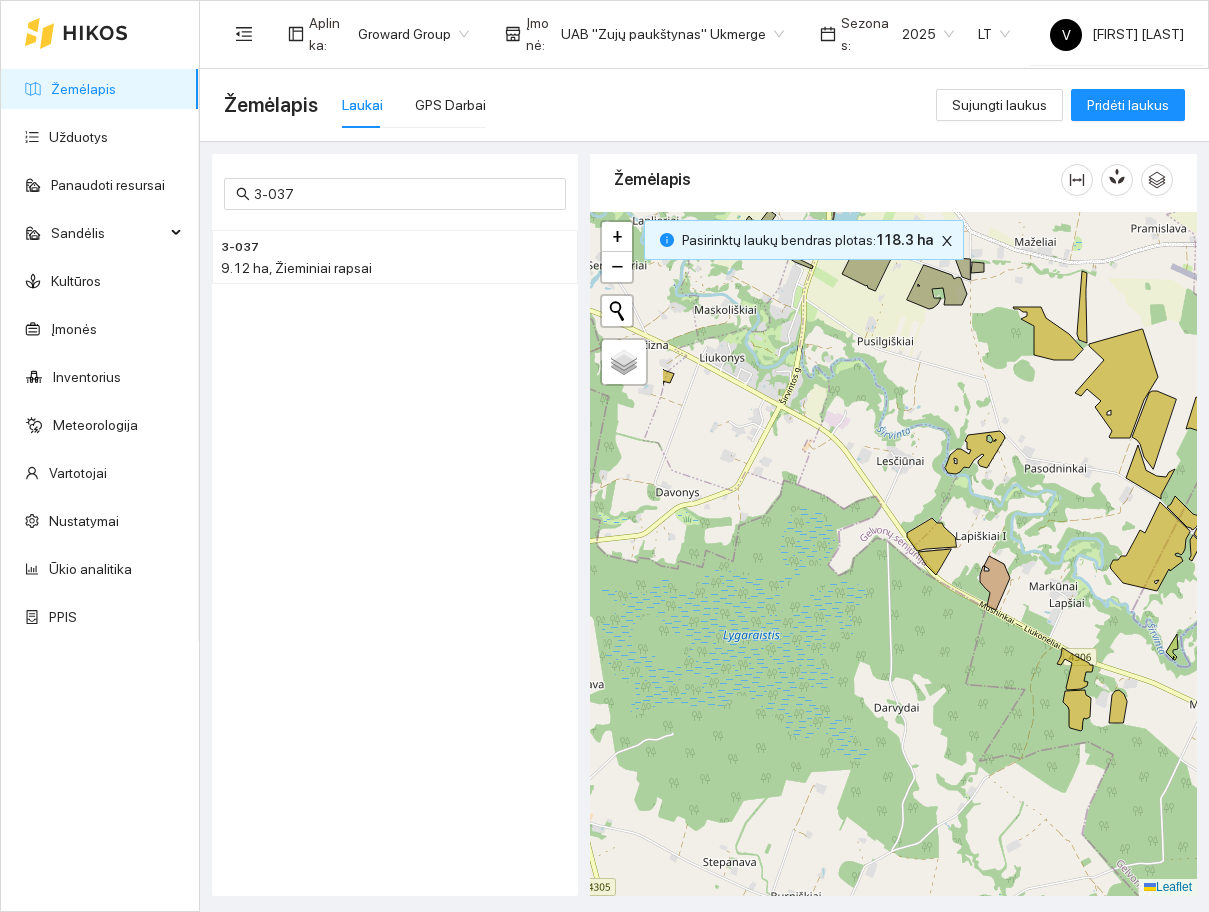 drag, startPoint x: 875, startPoint y: 647, endPoint x: 997, endPoint y: 571, distance: 143.73587 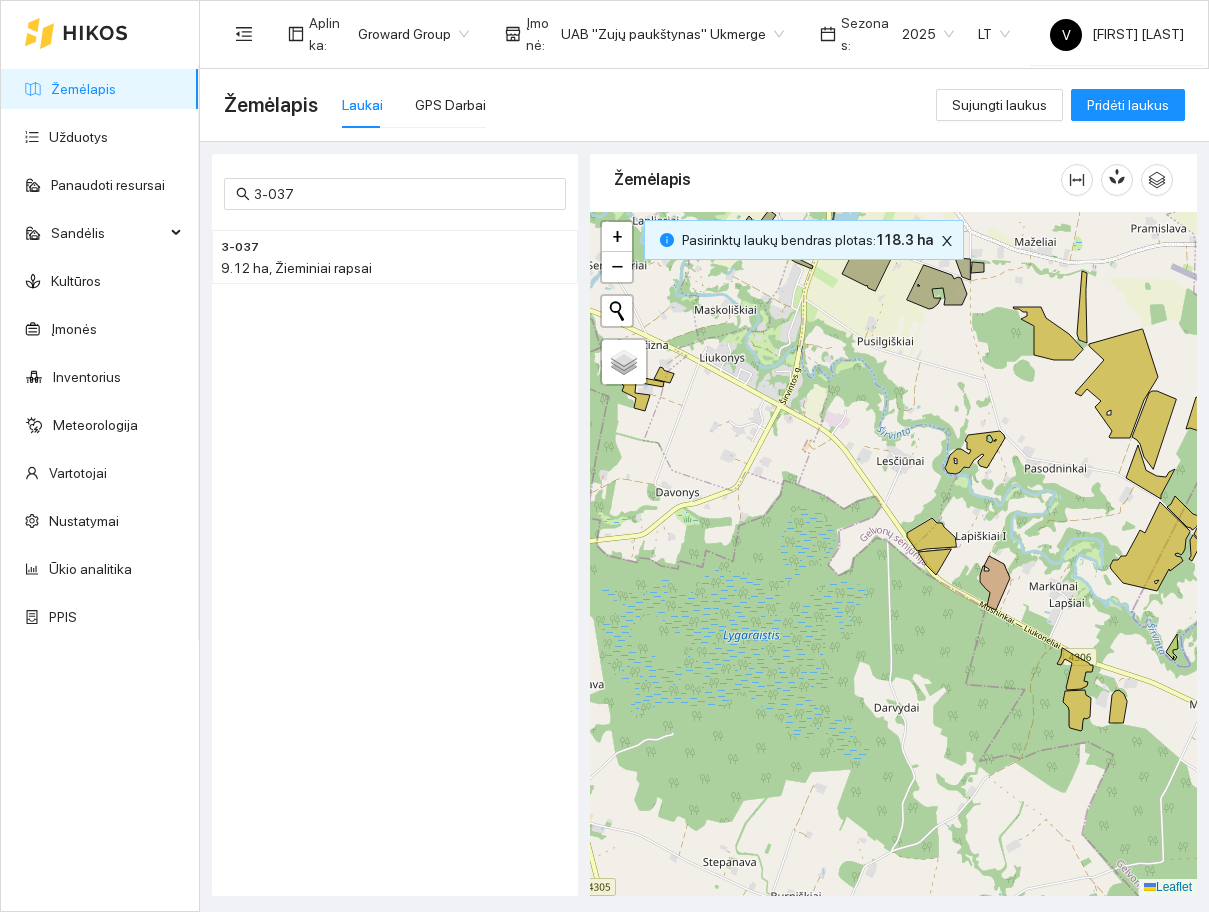 click at bounding box center (893, 554) 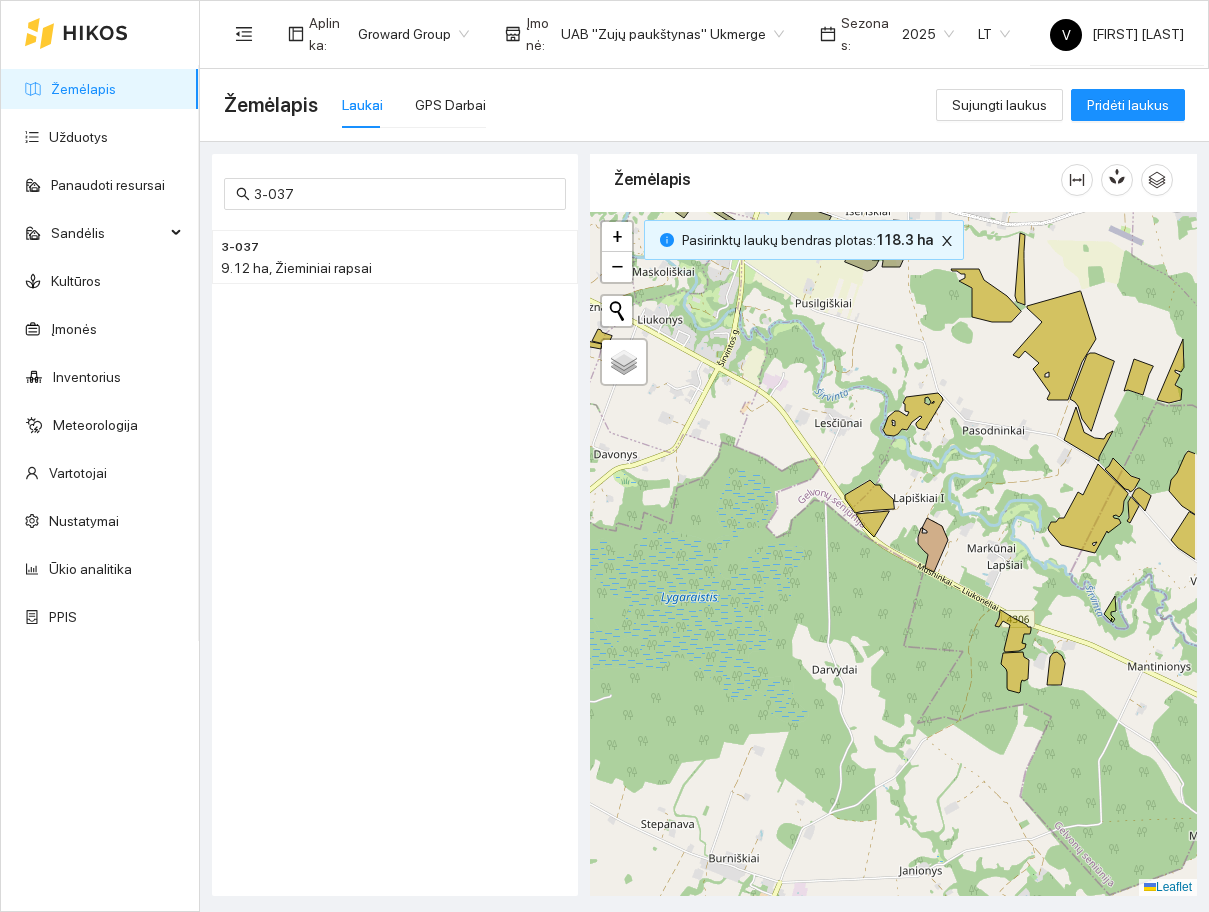 drag, startPoint x: 1105, startPoint y: 534, endPoint x: 1044, endPoint y: 496, distance: 71.867935 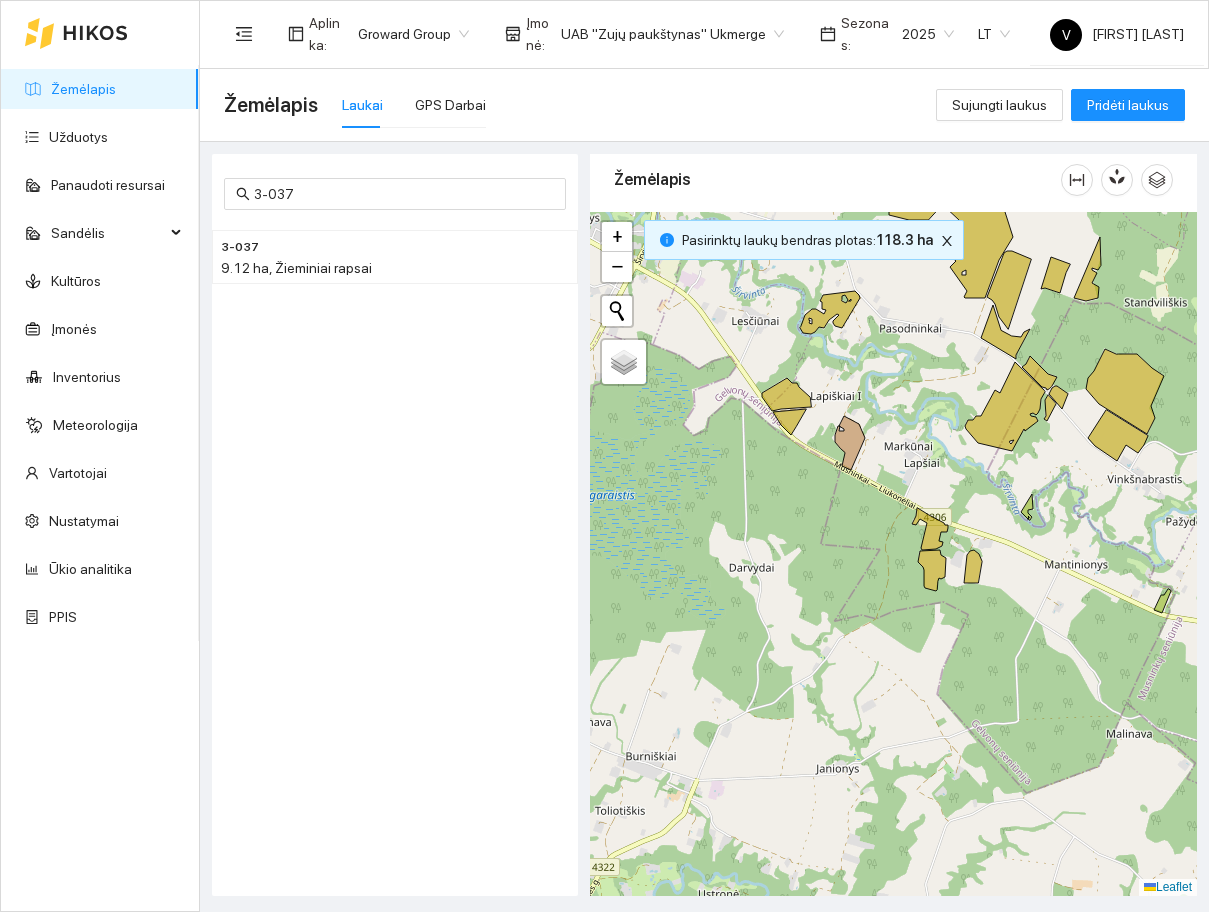 drag, startPoint x: 1109, startPoint y: 639, endPoint x: 1022, endPoint y: 535, distance: 135.5913 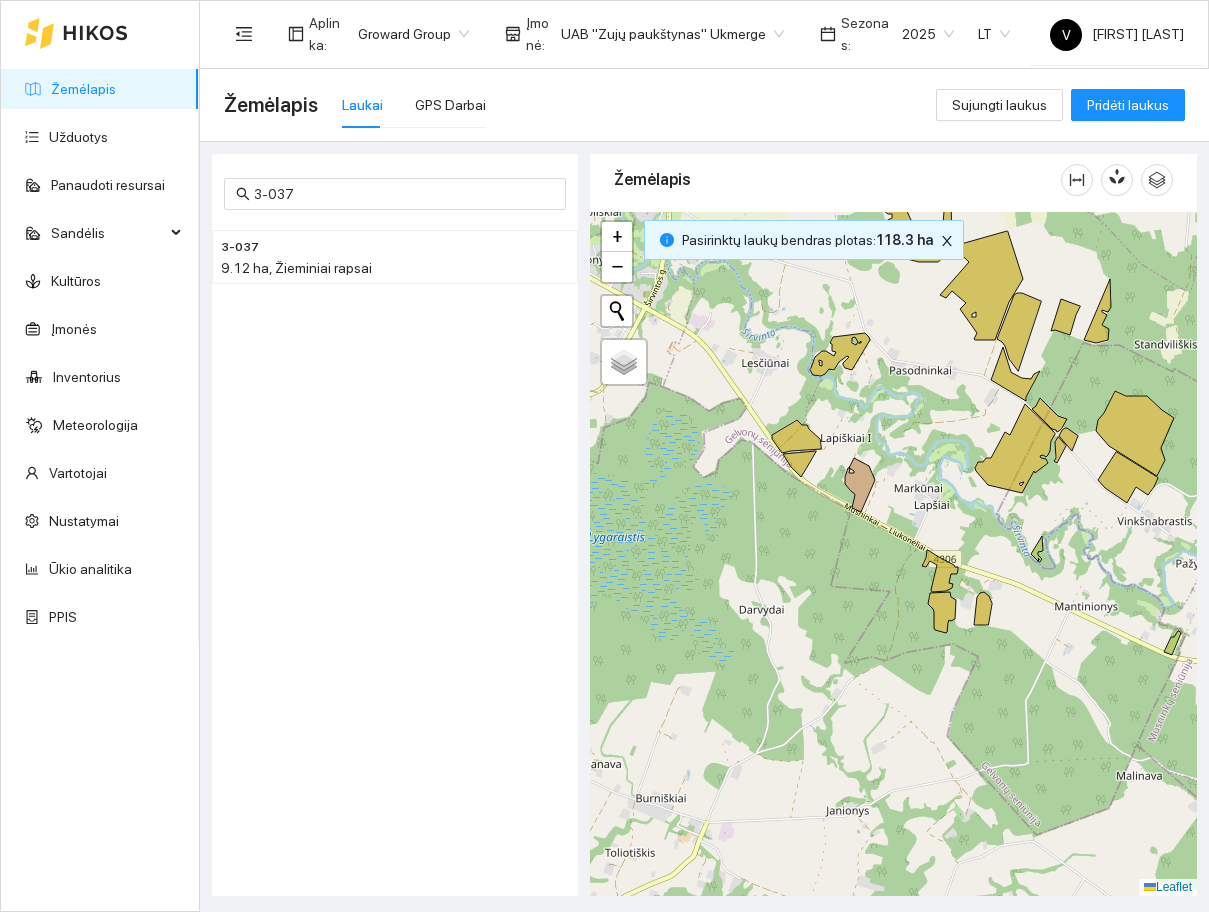 drag, startPoint x: 998, startPoint y: 499, endPoint x: 1006, endPoint y: 521, distance: 23.409399 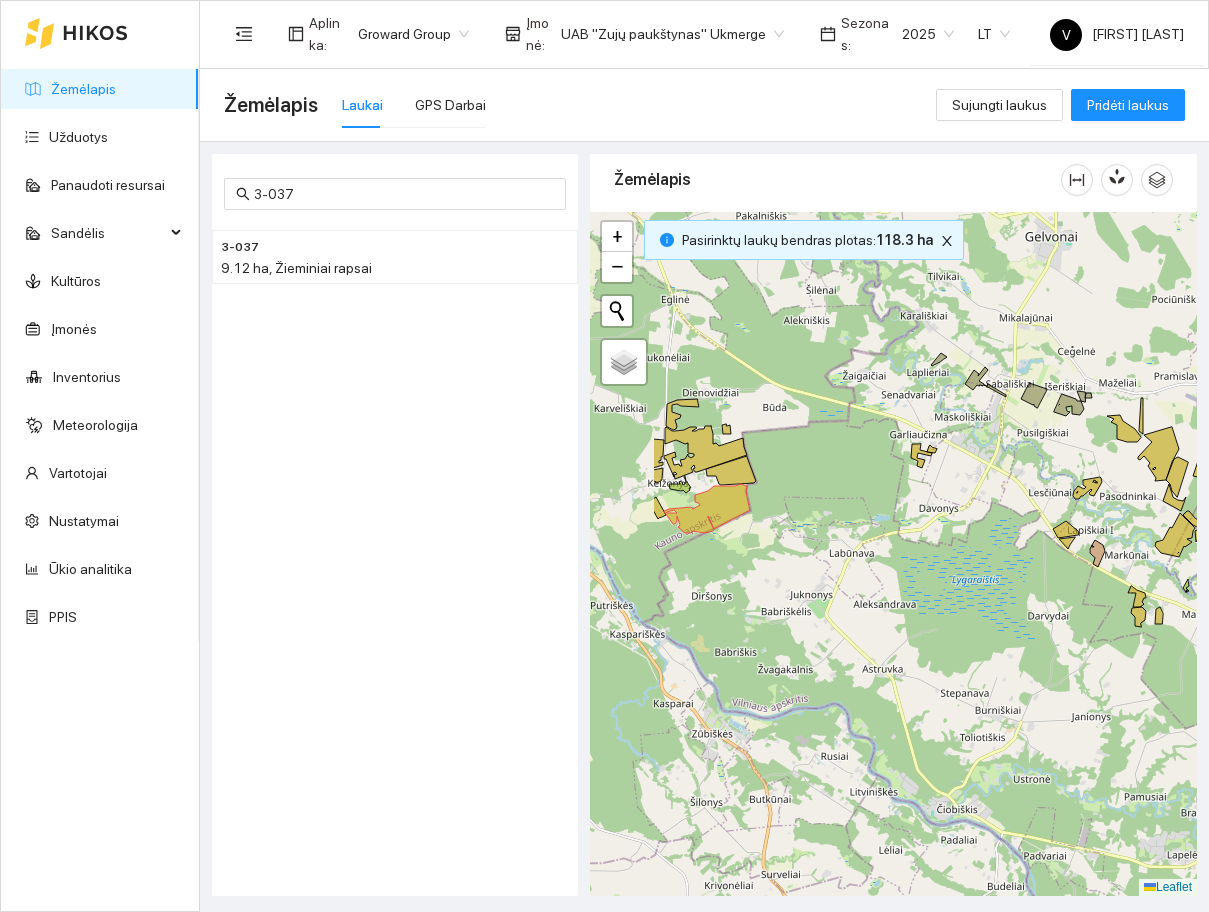 drag, startPoint x: 772, startPoint y: 434, endPoint x: 898, endPoint y: 475, distance: 132.50282 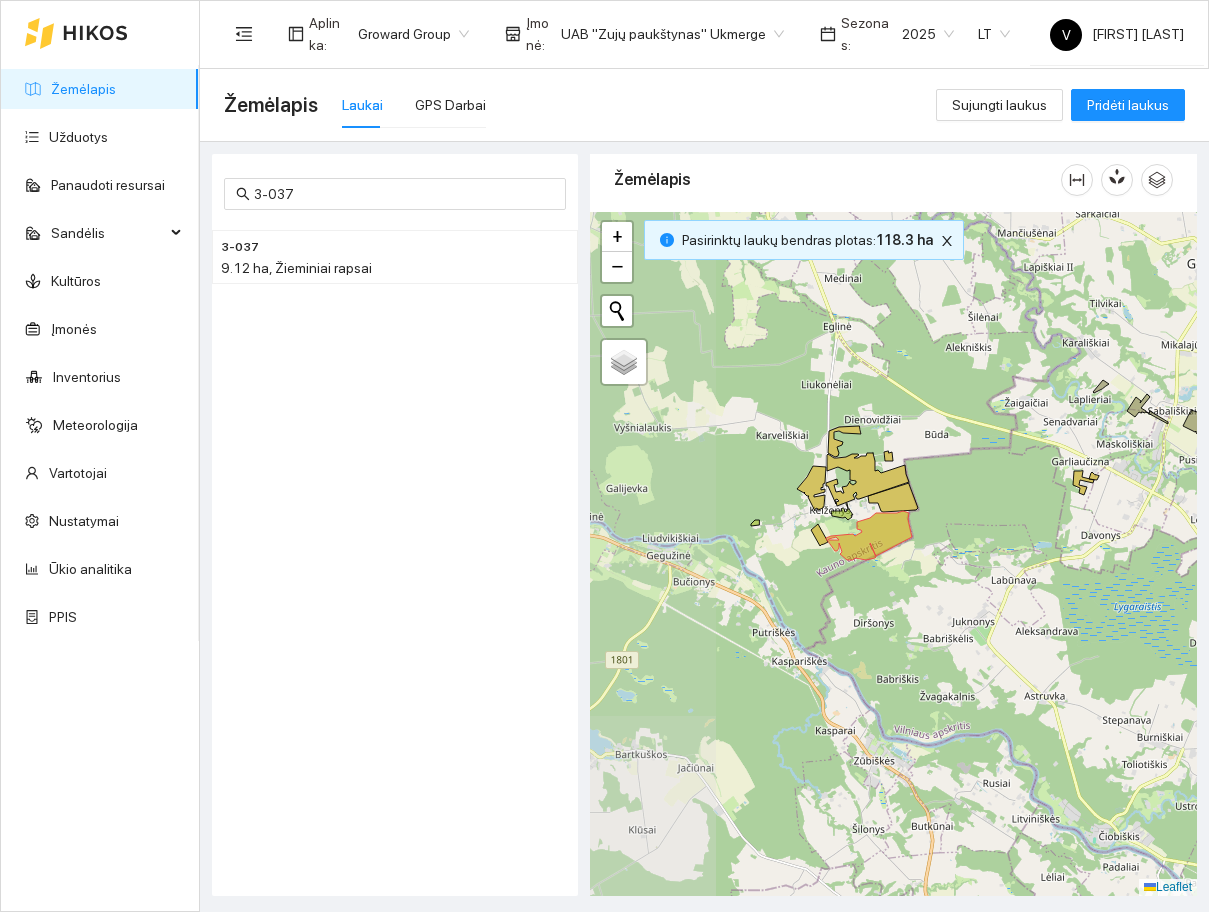 drag, startPoint x: 796, startPoint y: 512, endPoint x: 957, endPoint y: 536, distance: 162.77899 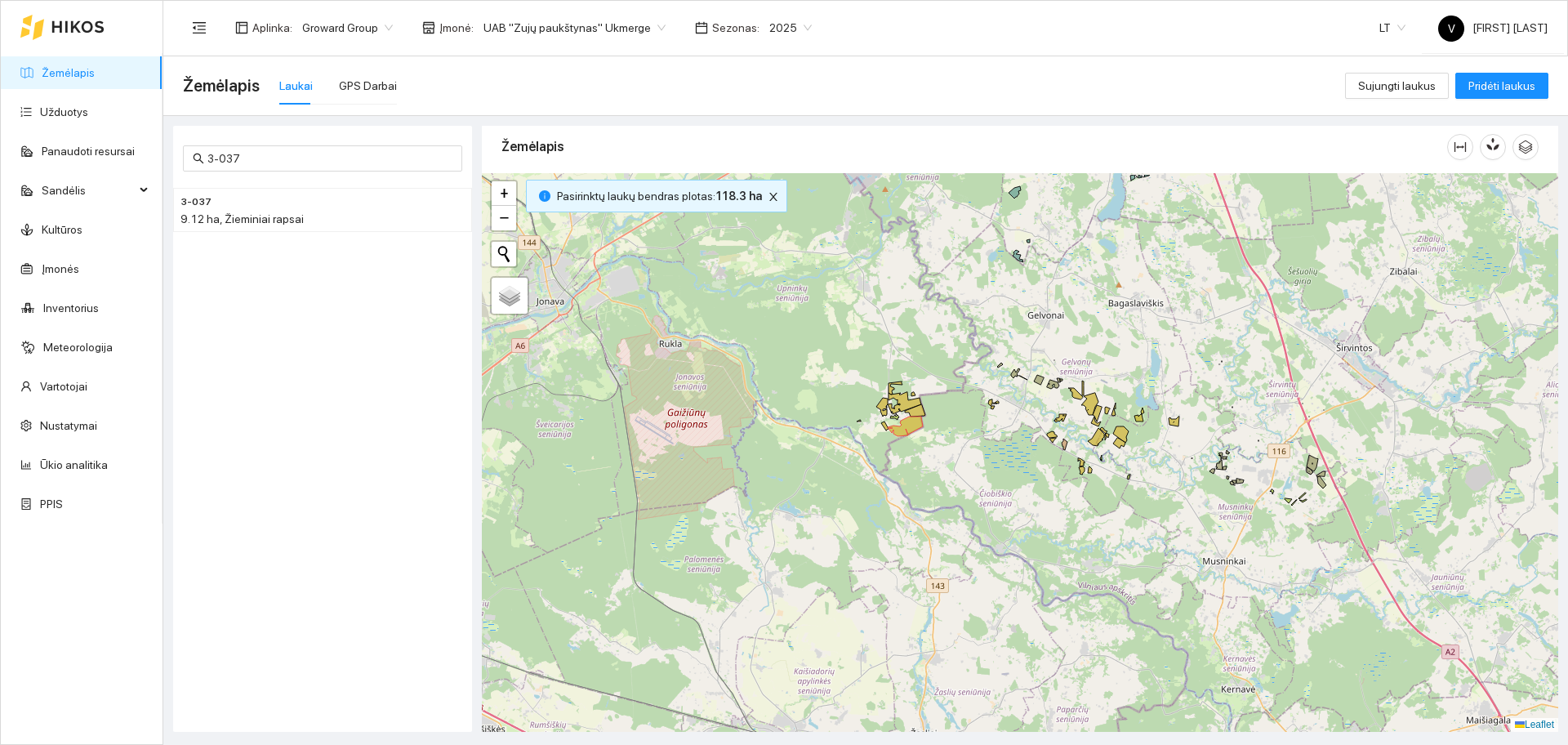 drag, startPoint x: 1080, startPoint y: 375, endPoint x: 991, endPoint y: 453, distance: 118 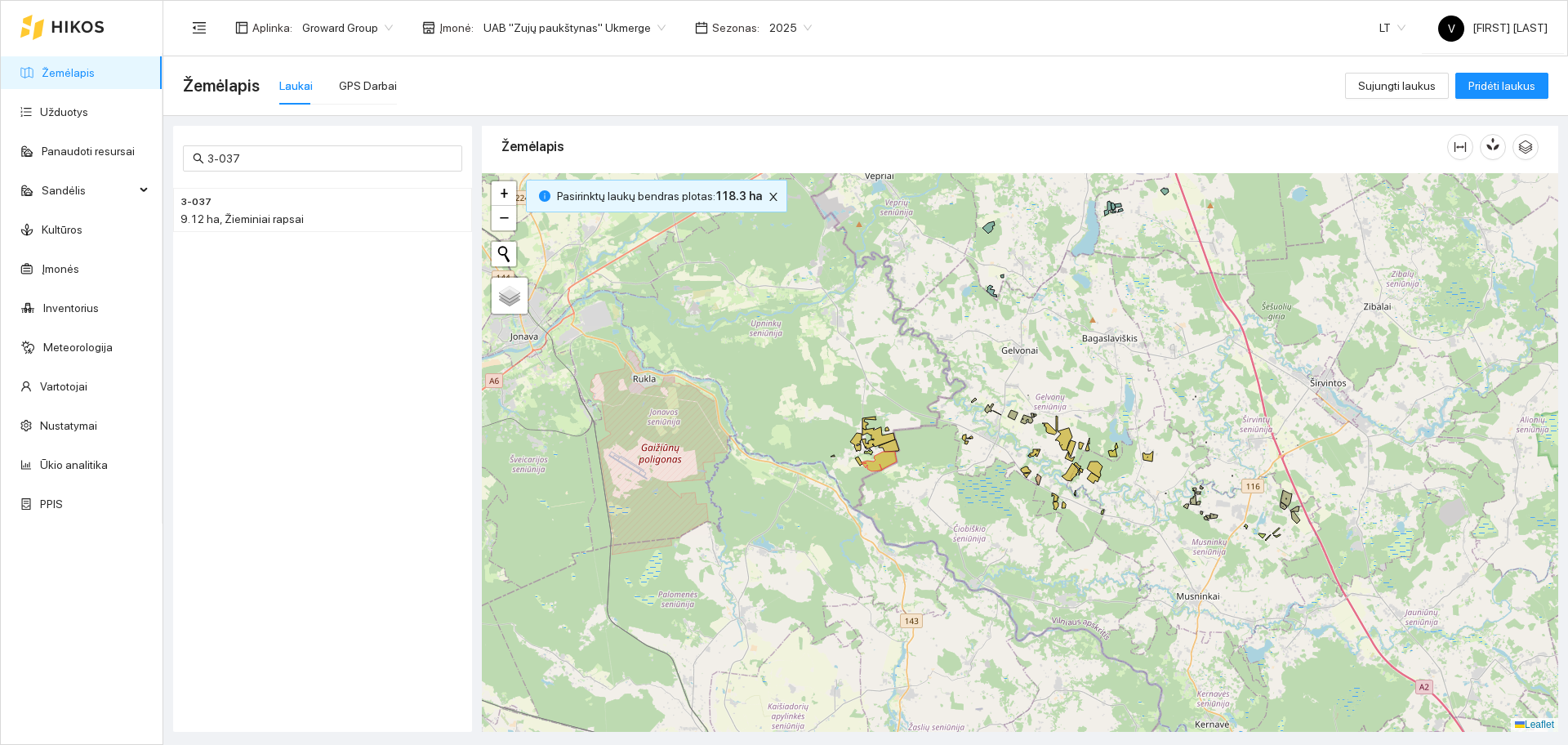 click on "Žemėlapis" at bounding box center [68, 73] 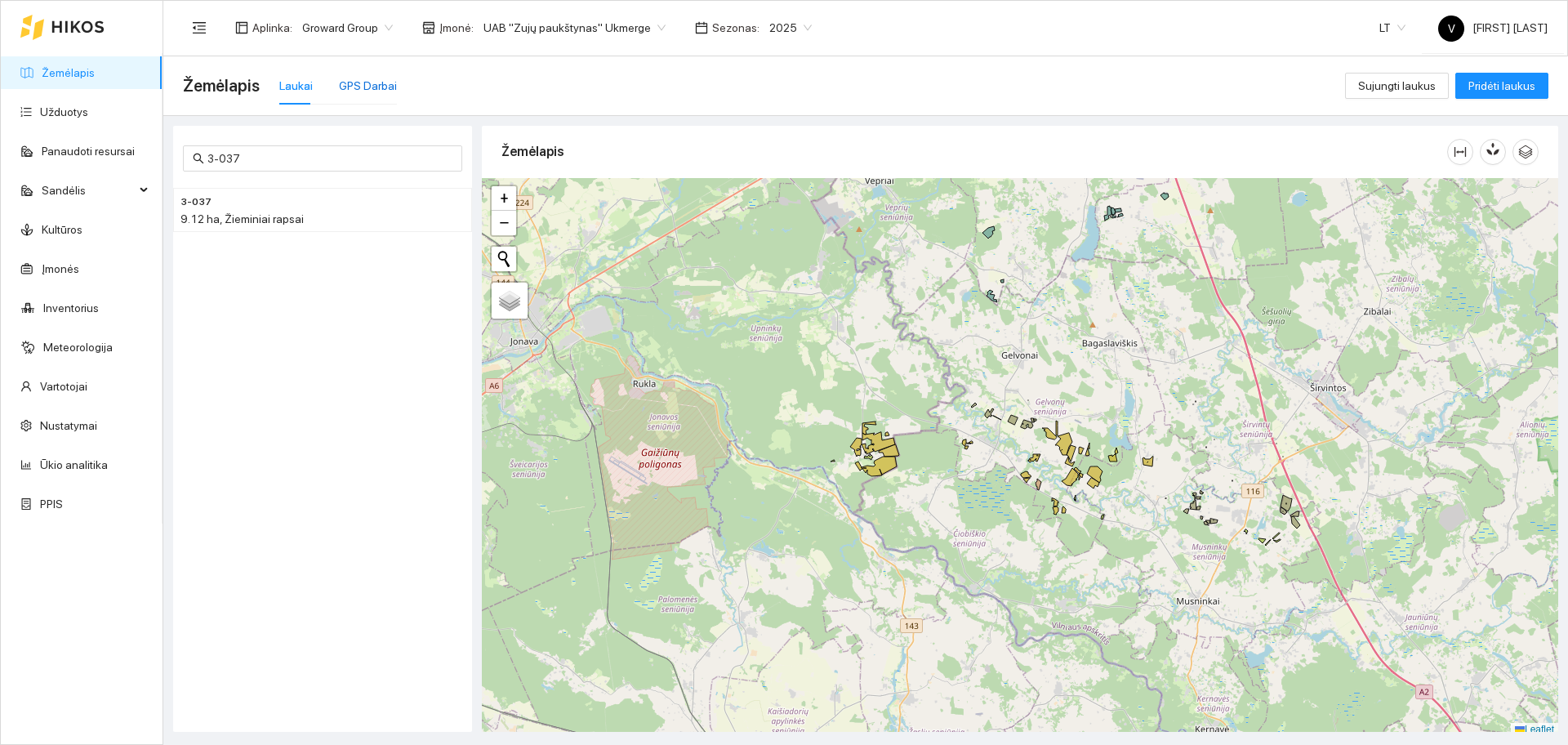 click on "GPS Darbai" at bounding box center [368, 86] 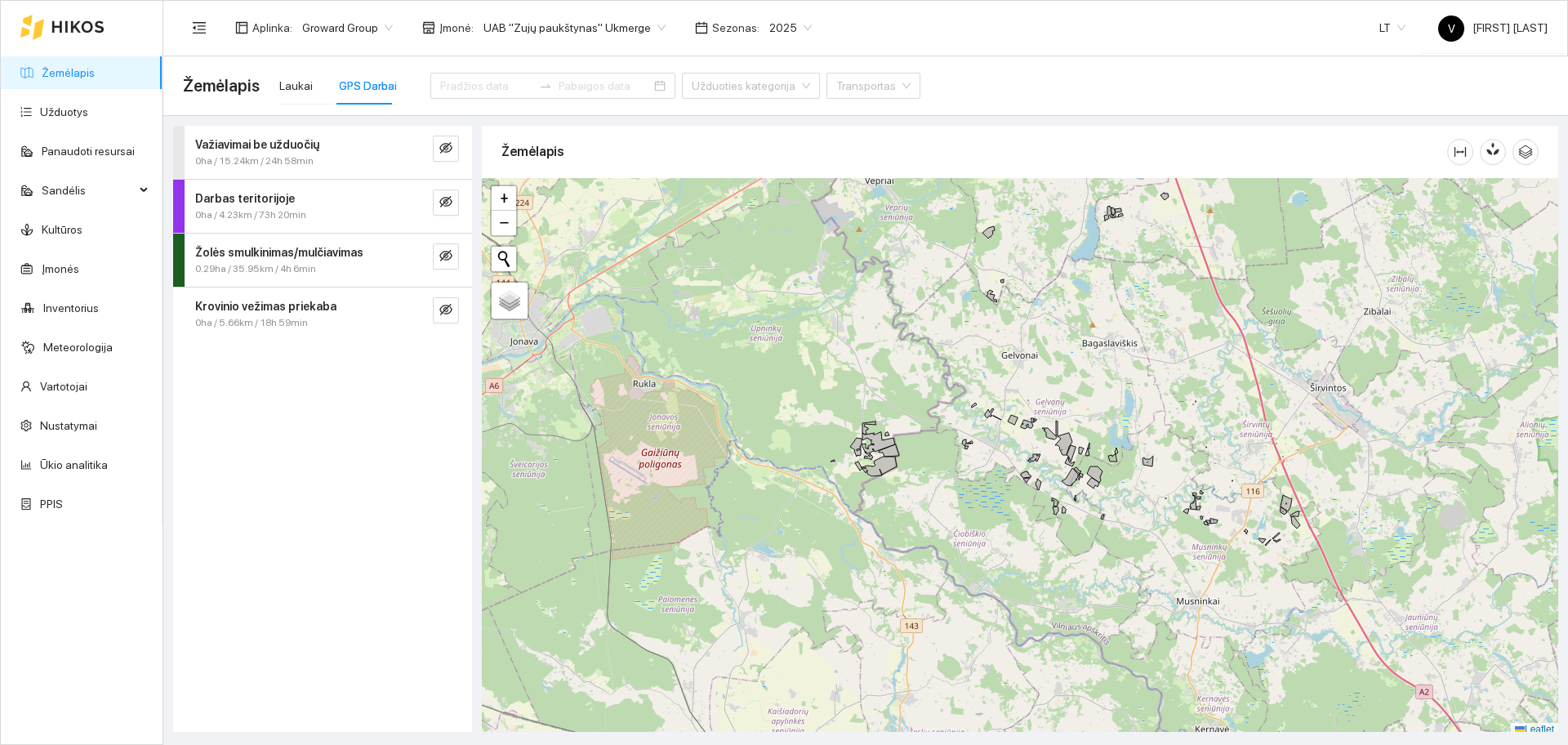 scroll, scrollTop: 5, scrollLeft: 0, axis: vertical 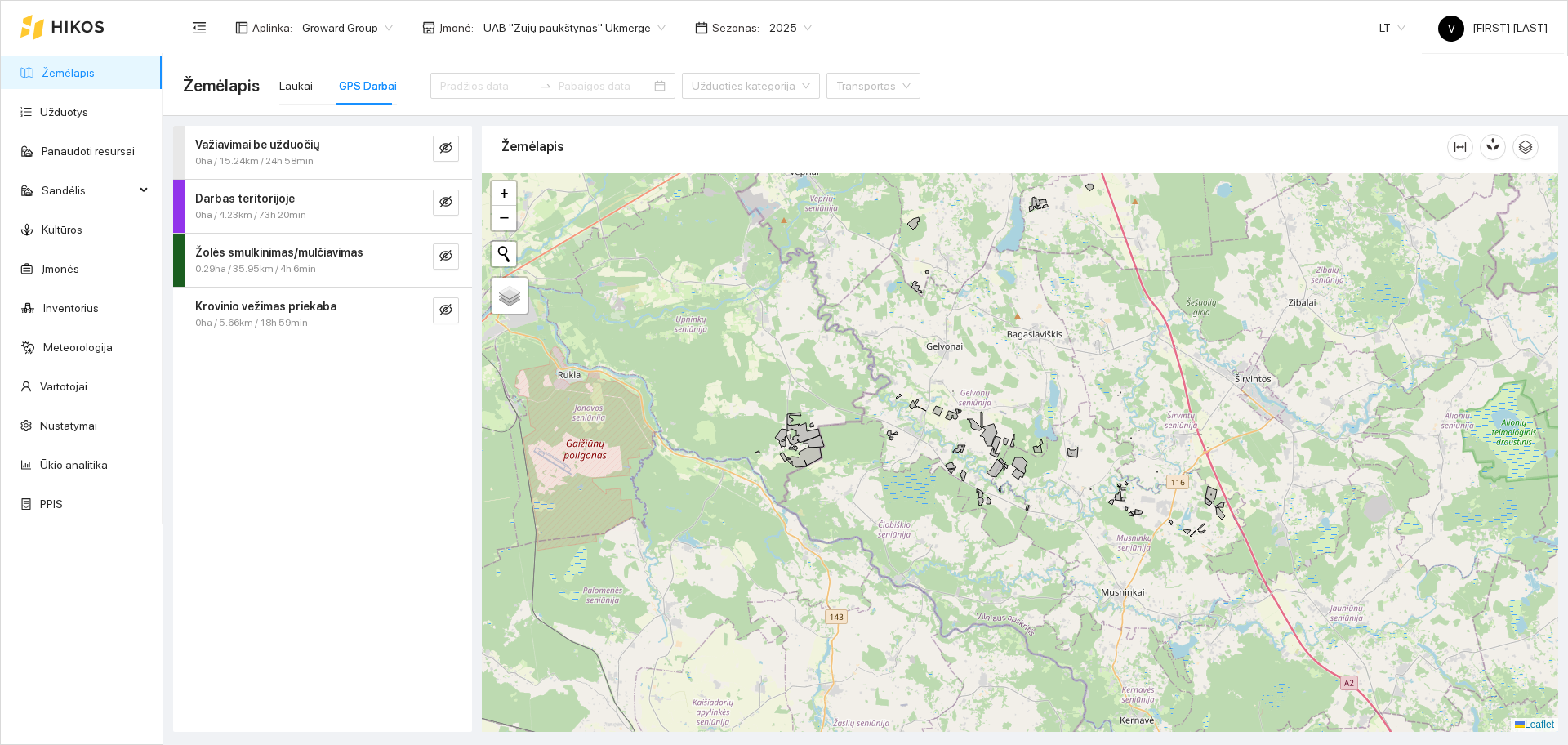 drag, startPoint x: 1109, startPoint y: 434, endPoint x: 1028, endPoint y: 430, distance: 81.09871 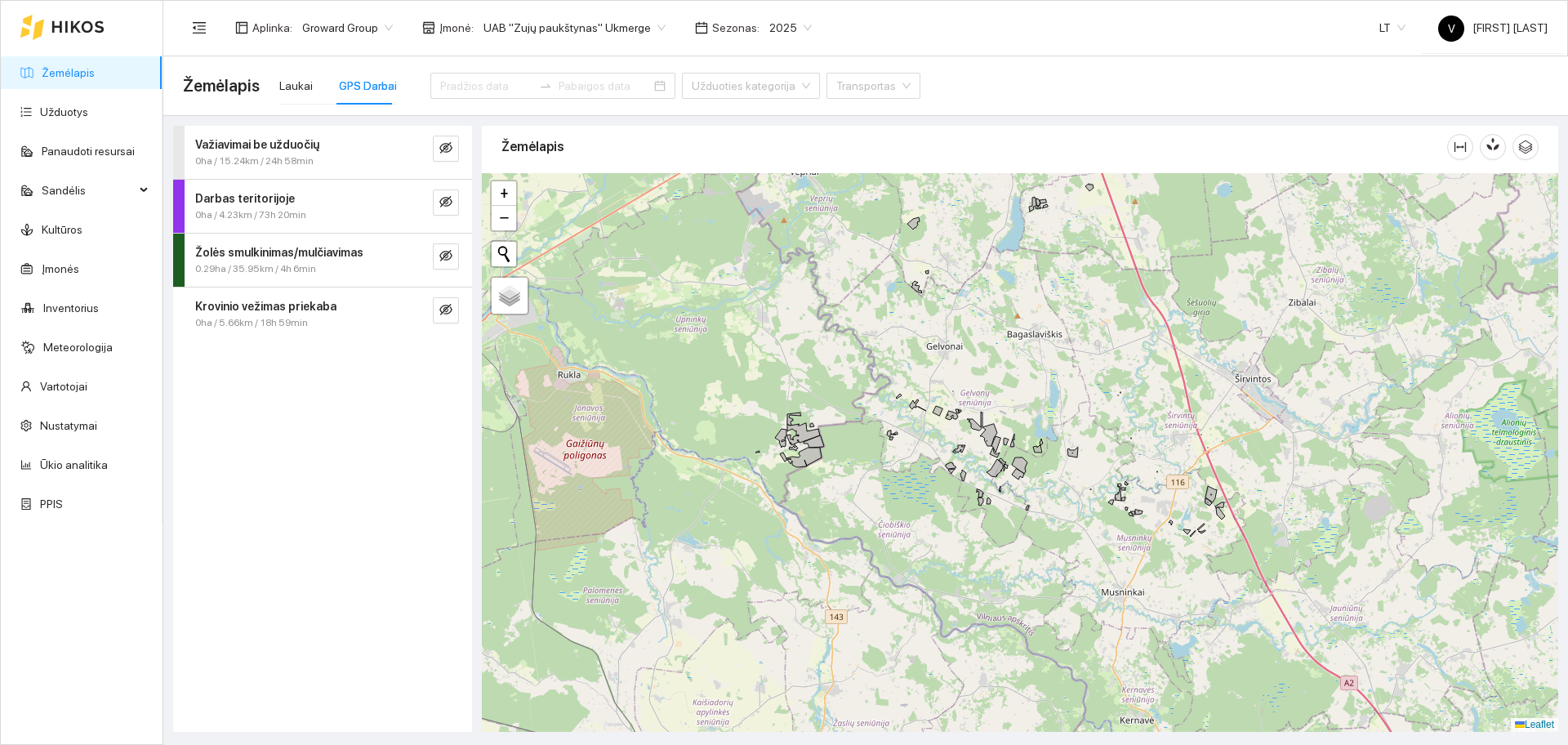 click at bounding box center [1020, 453] 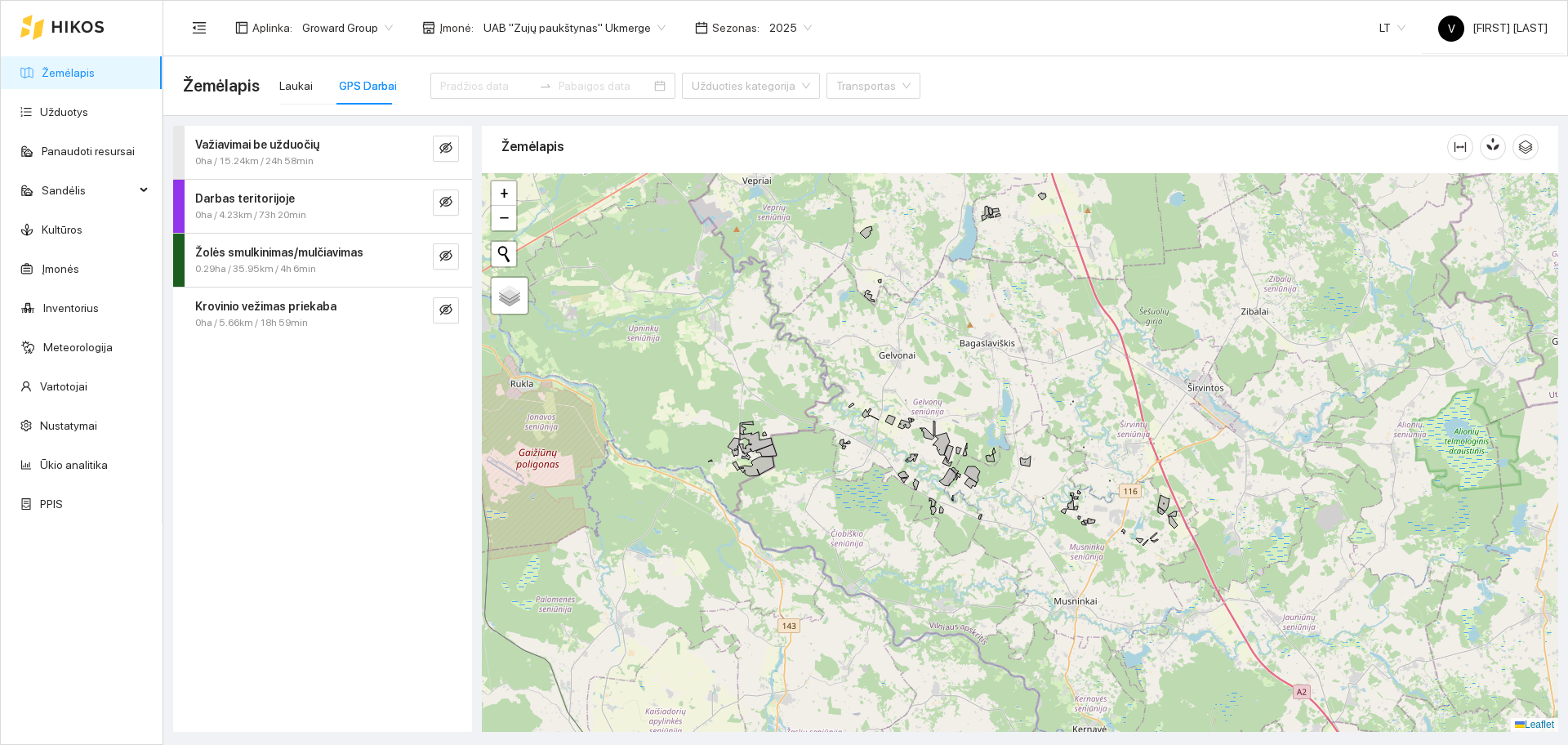 drag, startPoint x: 1264, startPoint y: 418, endPoint x: 1223, endPoint y: 427, distance: 41.97618 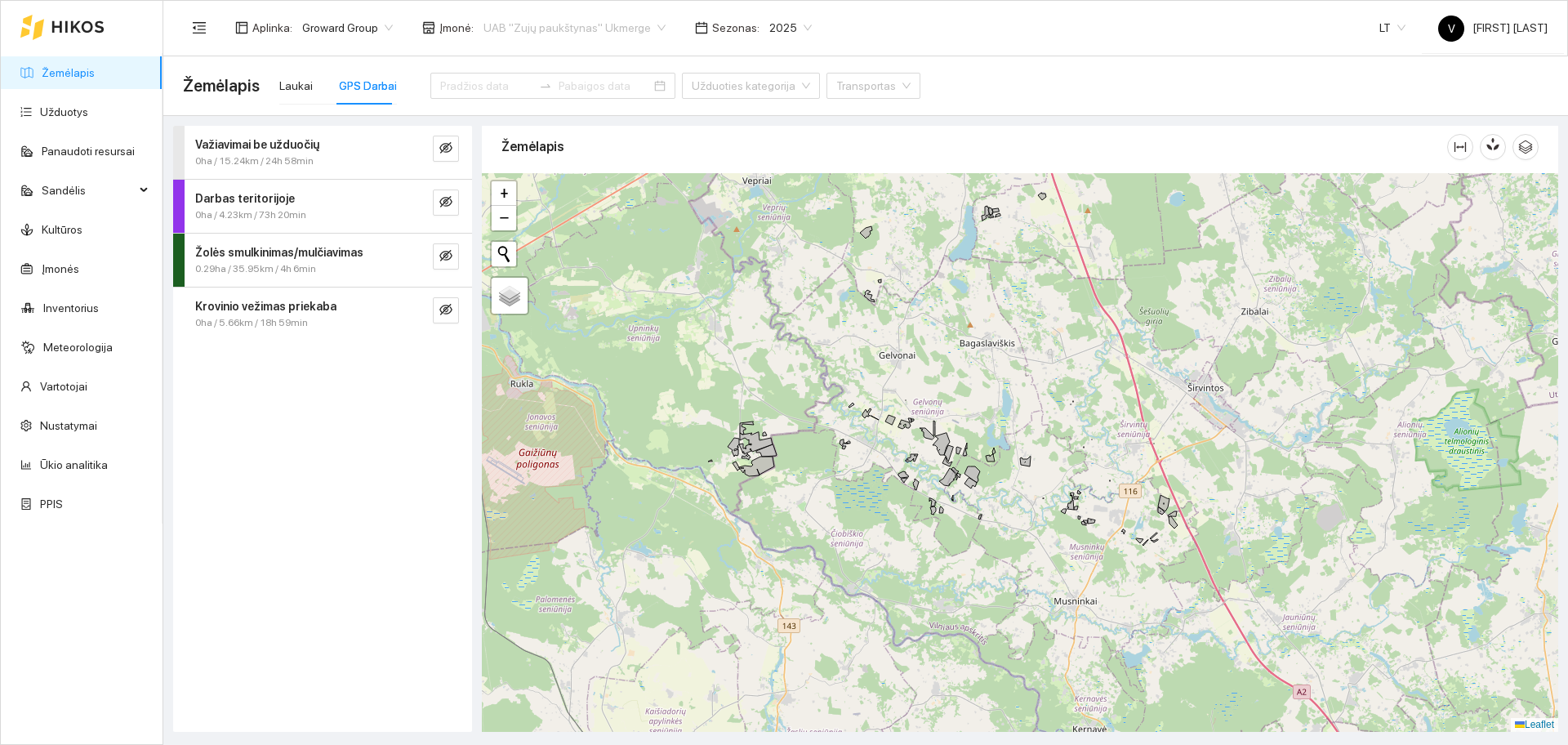 click on "UAB  "Zujų paukštynas" Ukmerge" at bounding box center [574, 28] 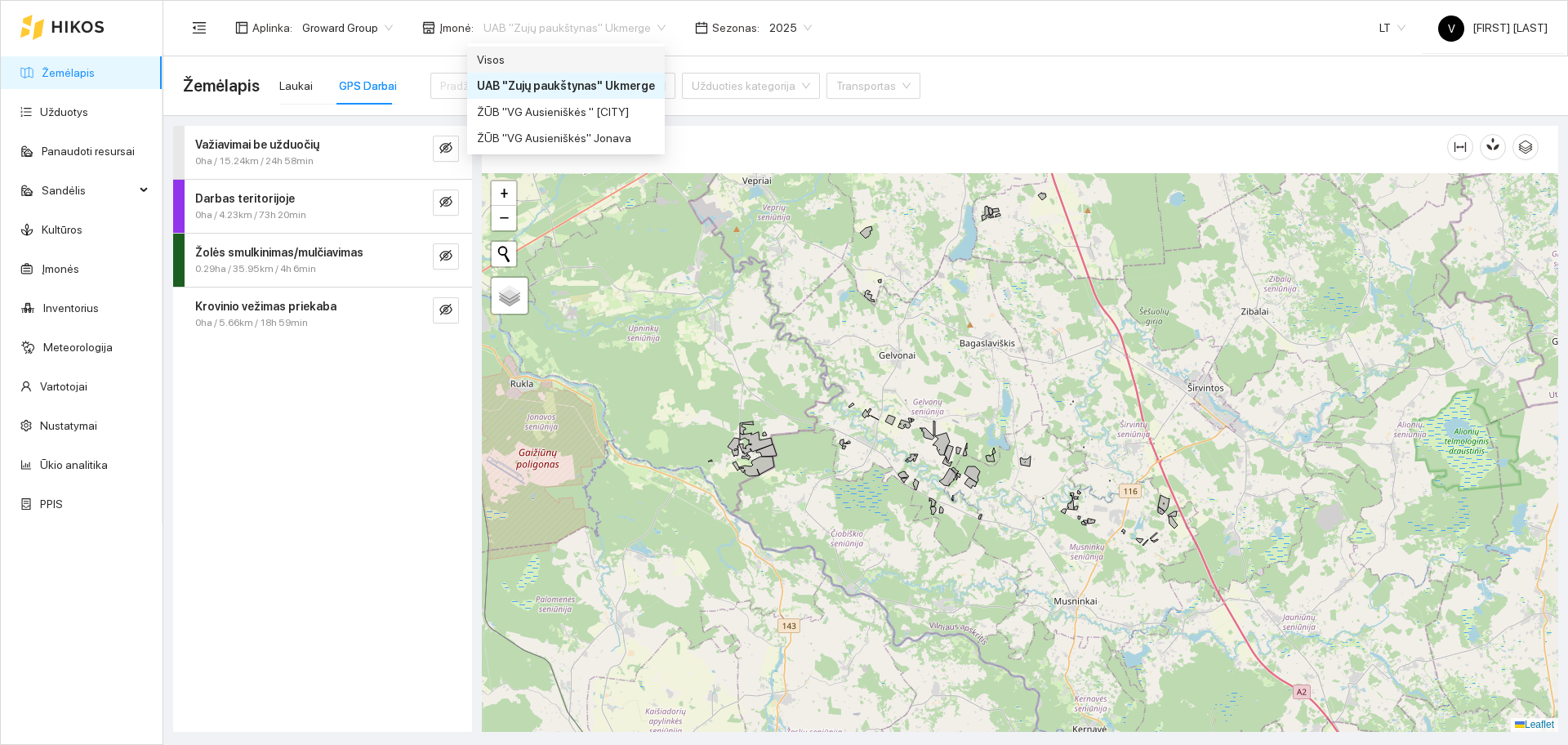 click on "Visos" at bounding box center [566, 60] 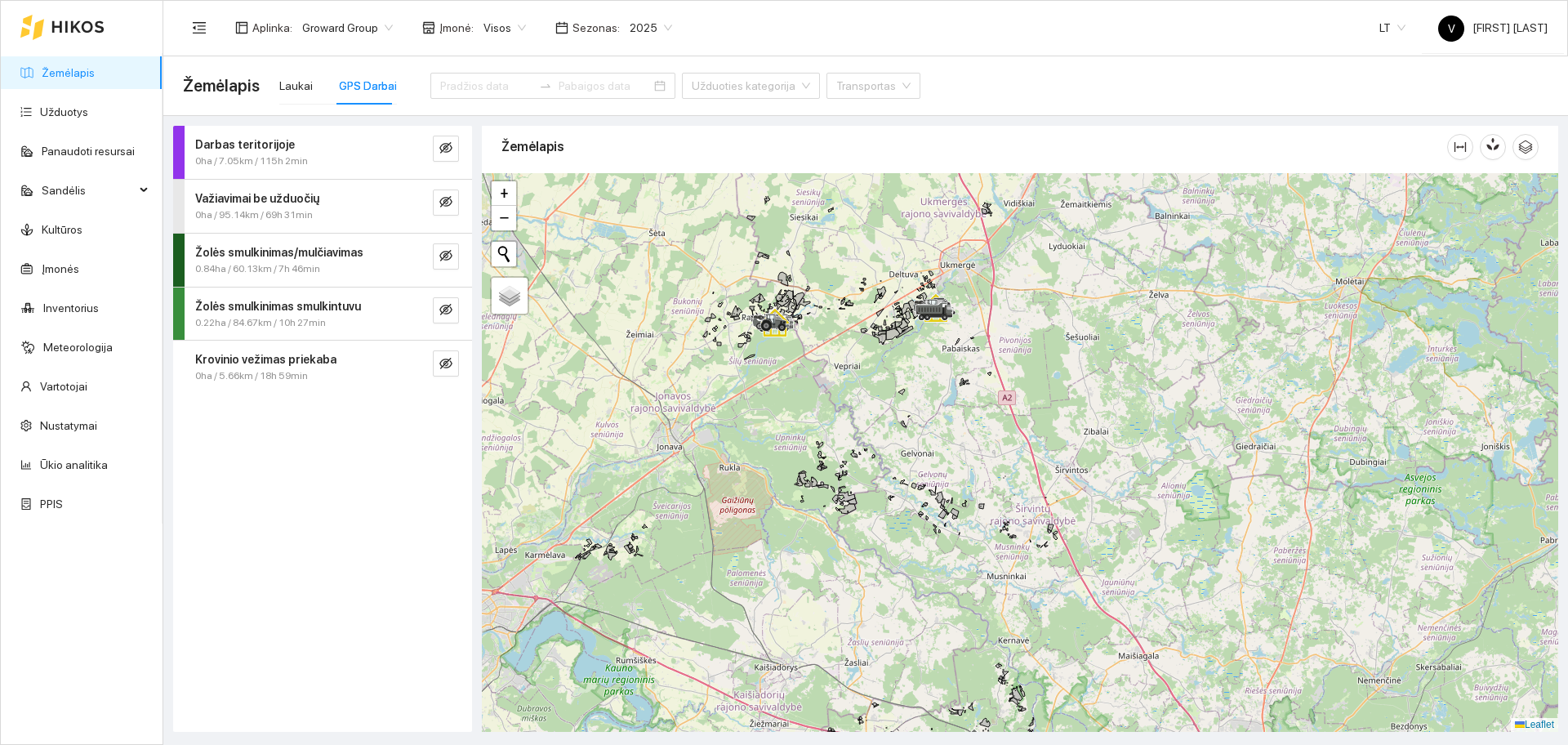 drag, startPoint x: 864, startPoint y: 288, endPoint x: 889, endPoint y: 459, distance: 172.81782 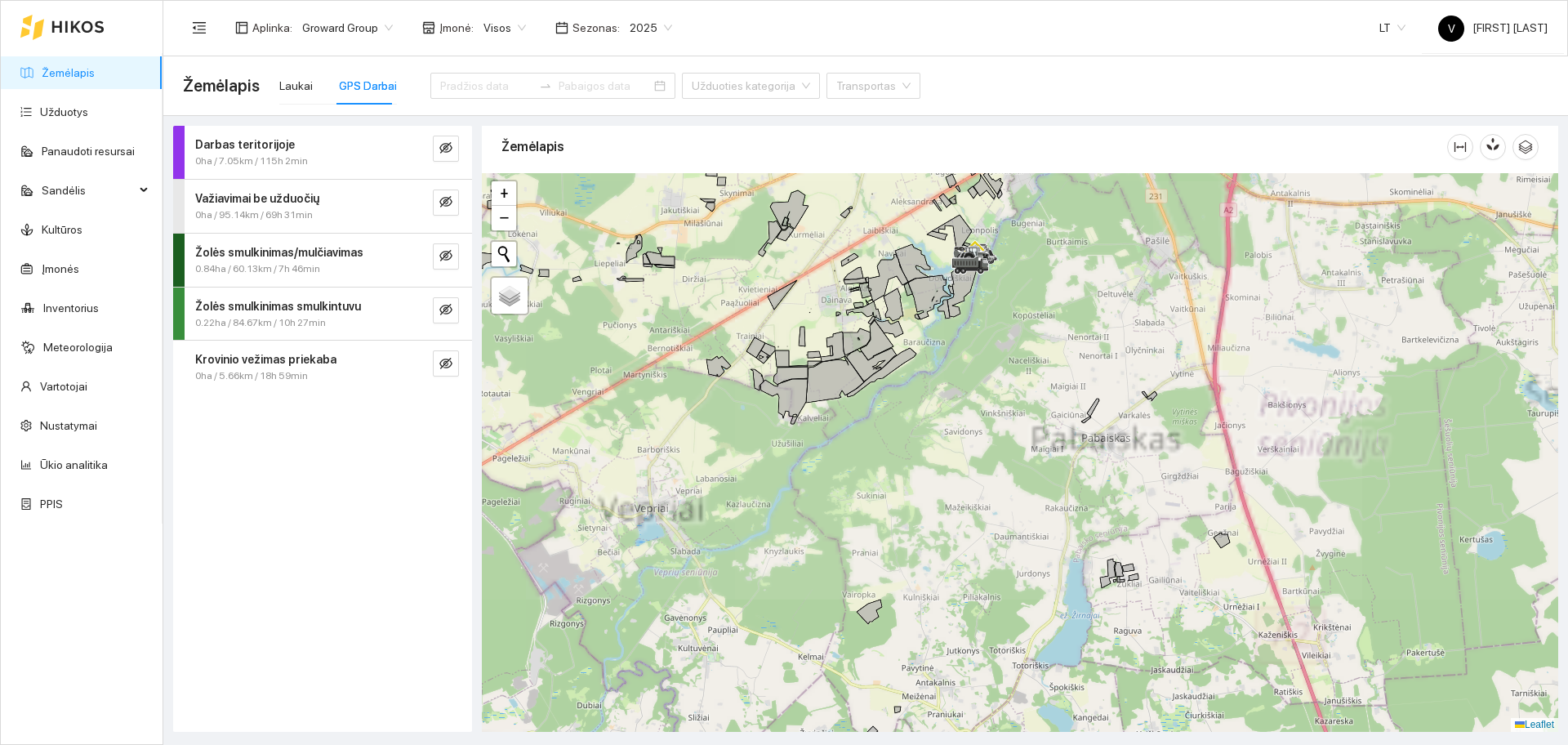 drag, startPoint x: 1006, startPoint y: 584, endPoint x: 968, endPoint y: 245, distance: 341.12314 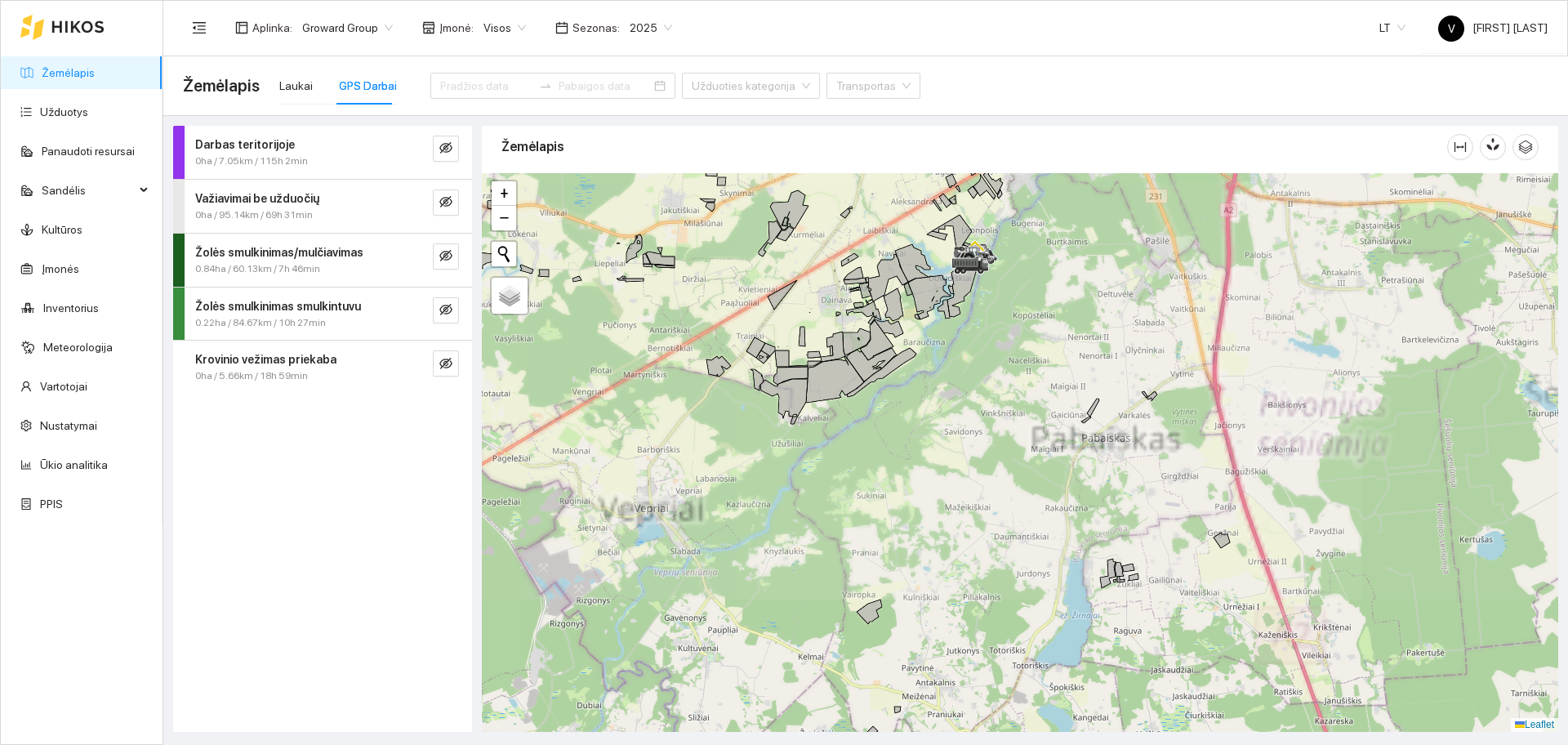 click at bounding box center [1020, 453] 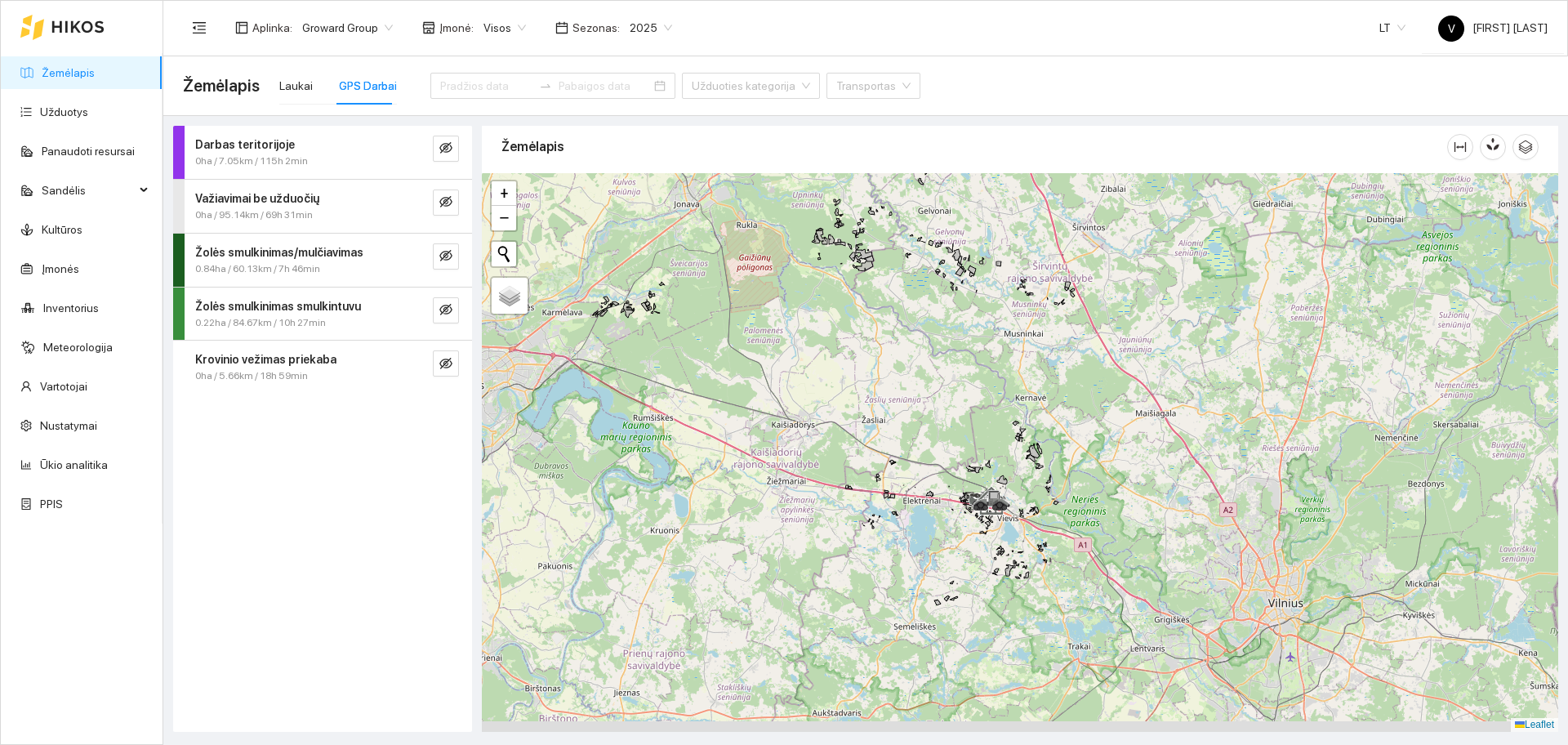 drag, startPoint x: 1011, startPoint y: 400, endPoint x: 973, endPoint y: 270, distance: 135.44002 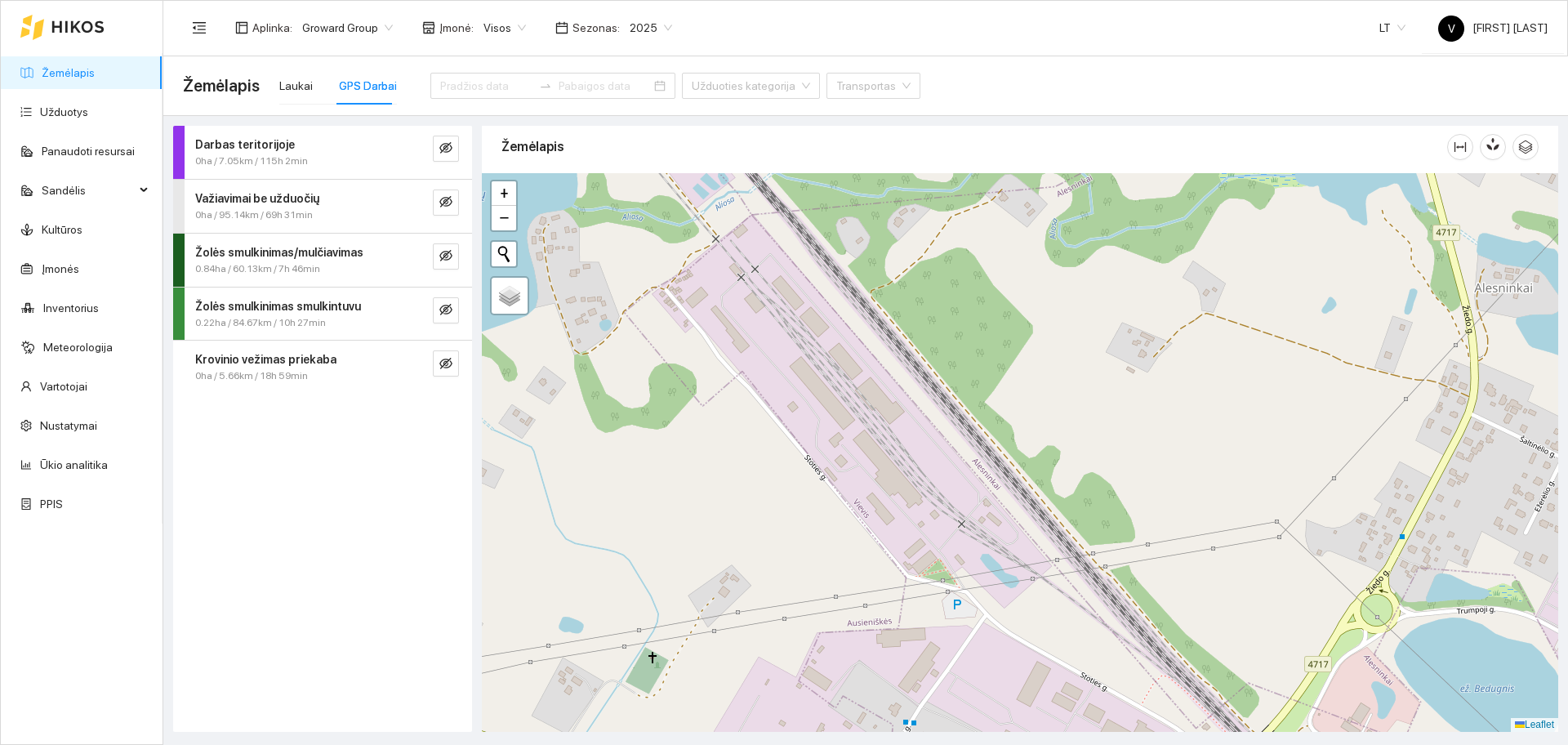 drag, startPoint x: 736, startPoint y: 407, endPoint x: 1339, endPoint y: 305, distance: 611.566 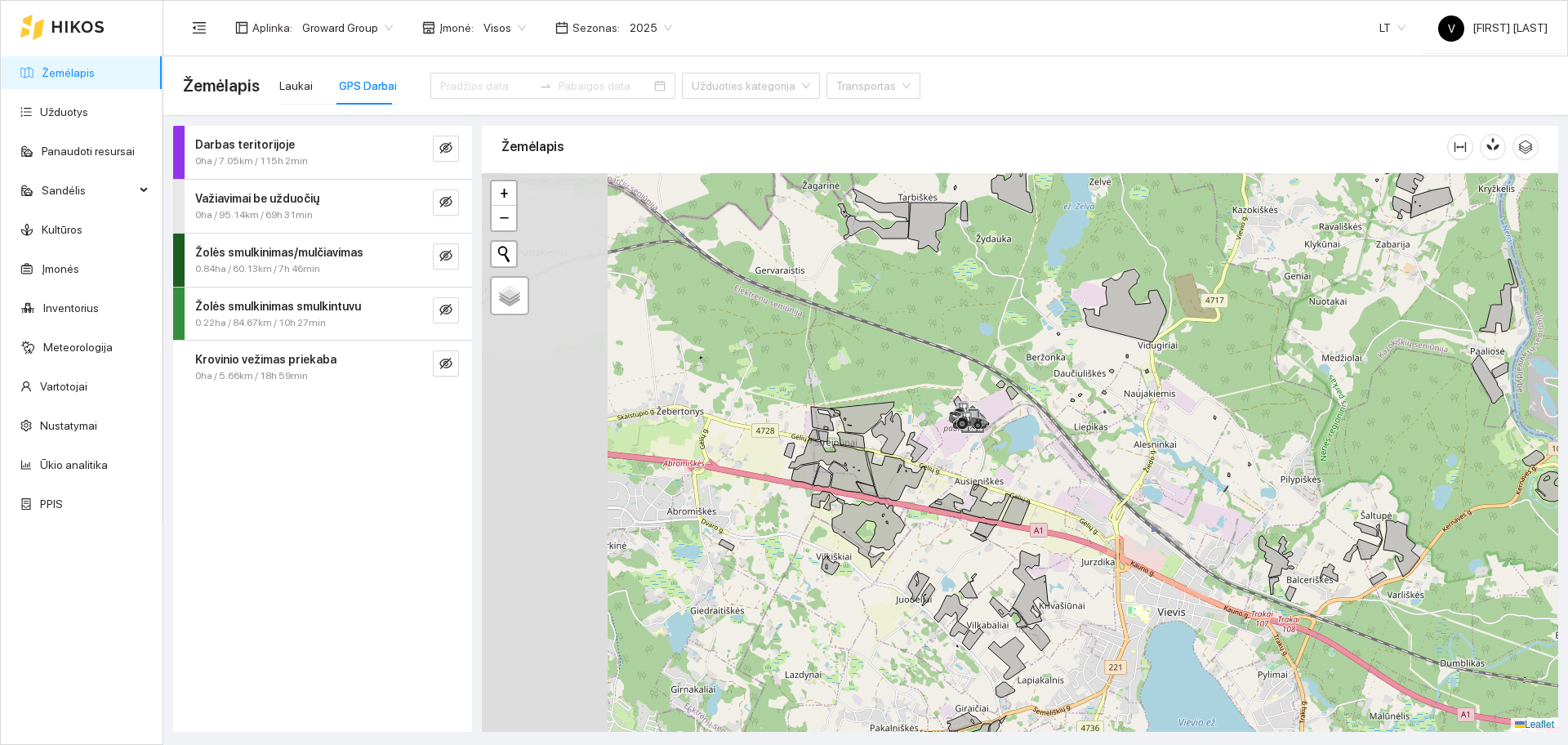 drag, startPoint x: 663, startPoint y: 516, endPoint x: 1014, endPoint y: 492, distance: 351.81956 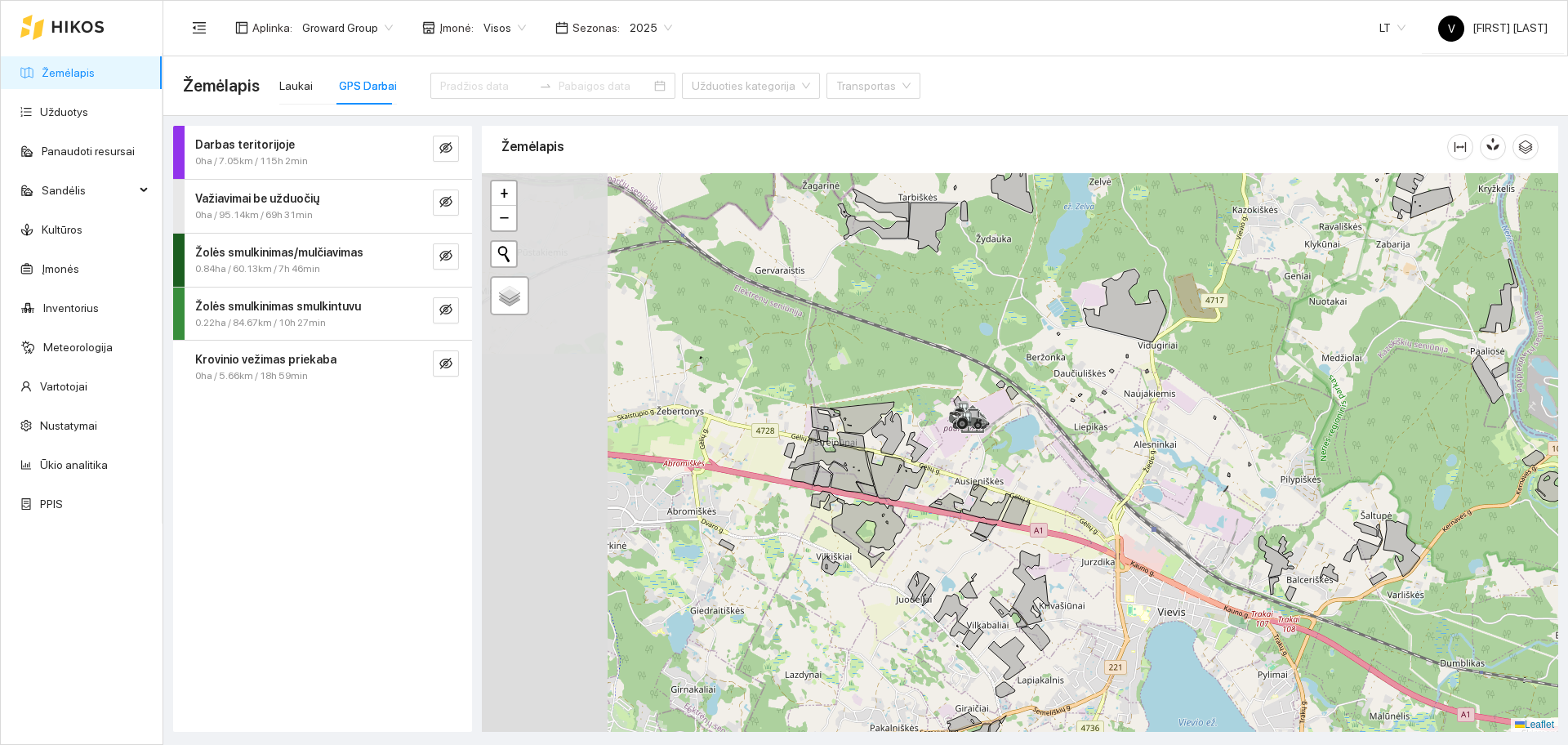 click at bounding box center [986, 502] 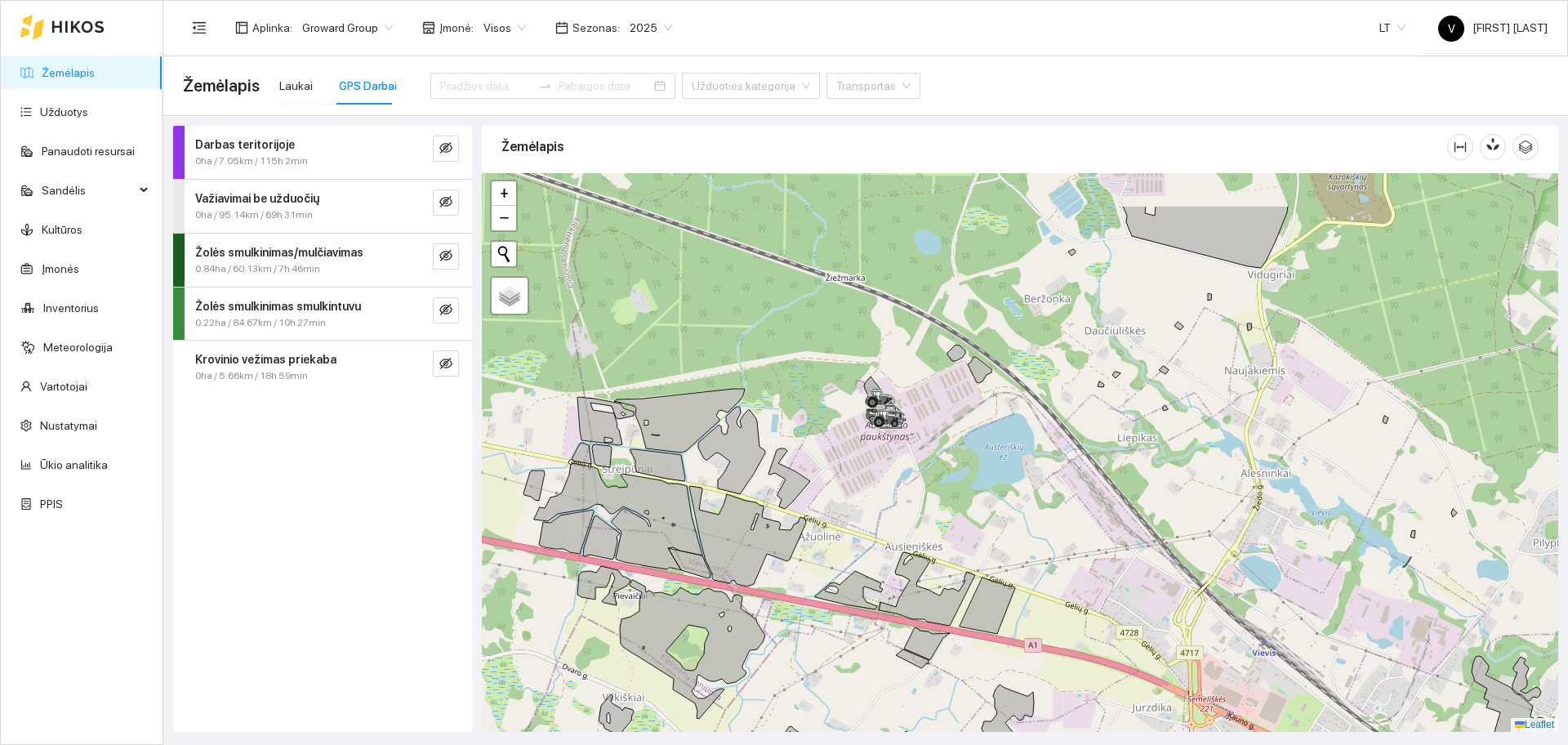 drag, startPoint x: 844, startPoint y: 435, endPoint x: 795, endPoint y: 531, distance: 107.78219 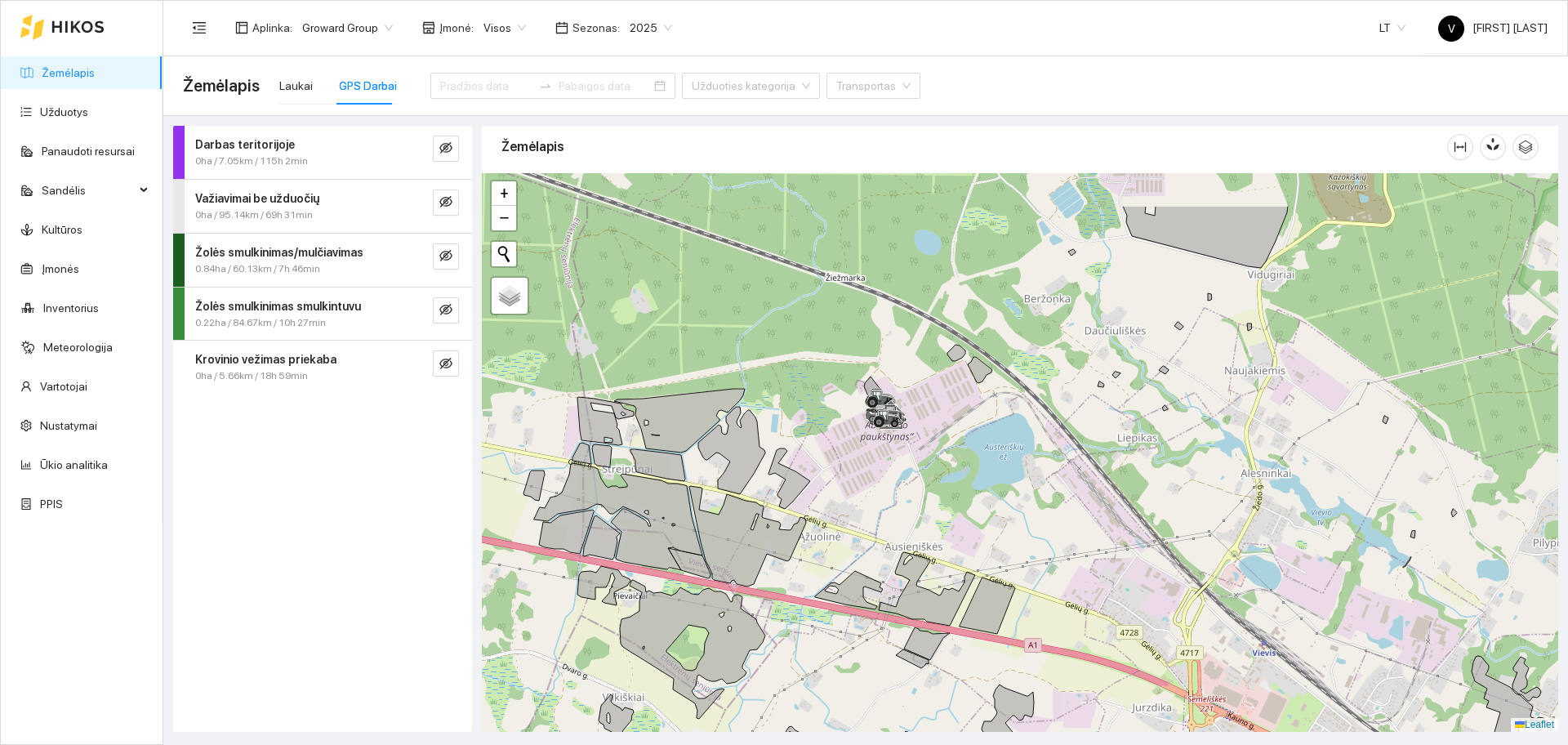 click at bounding box center [747, 536] 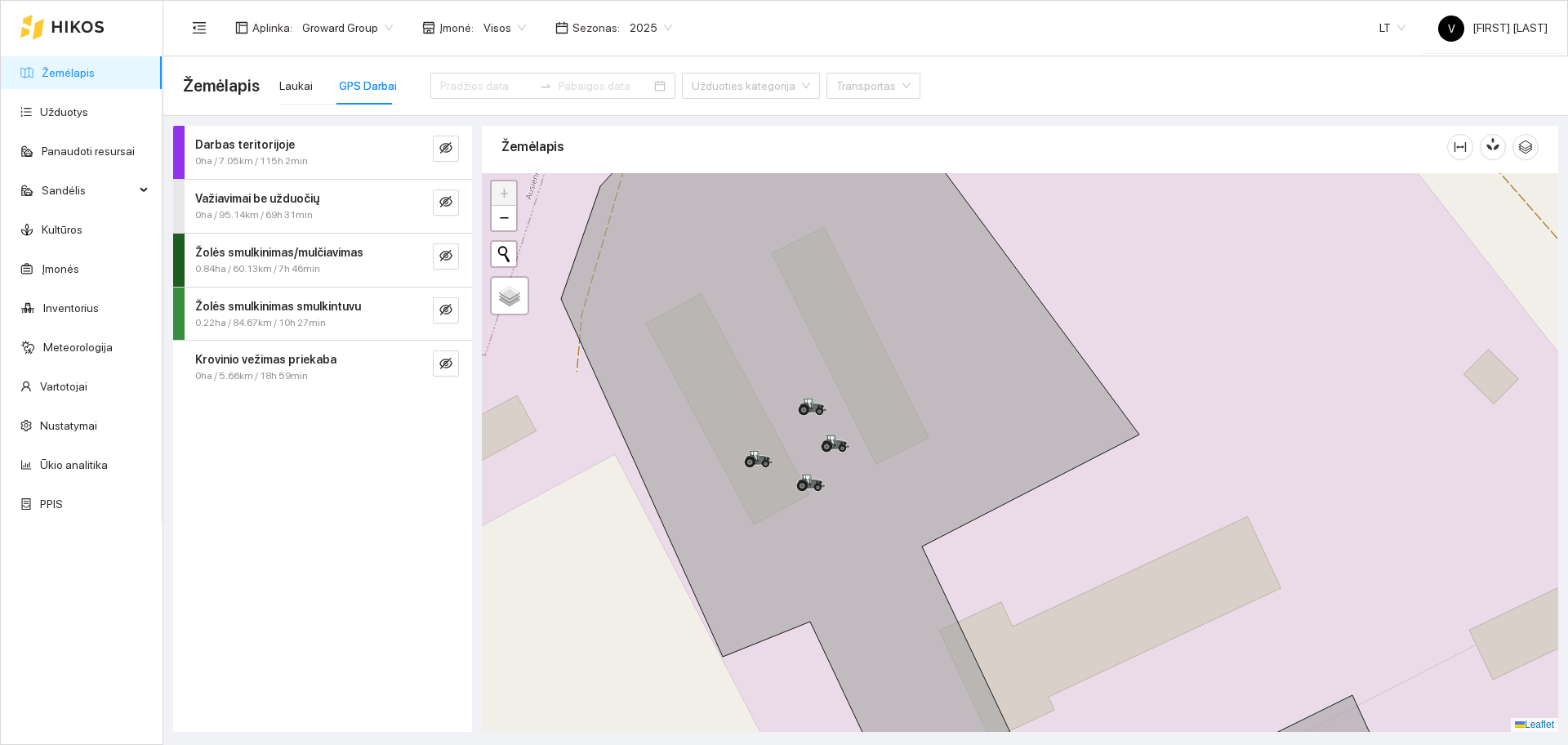 click at bounding box center [1020, 453] 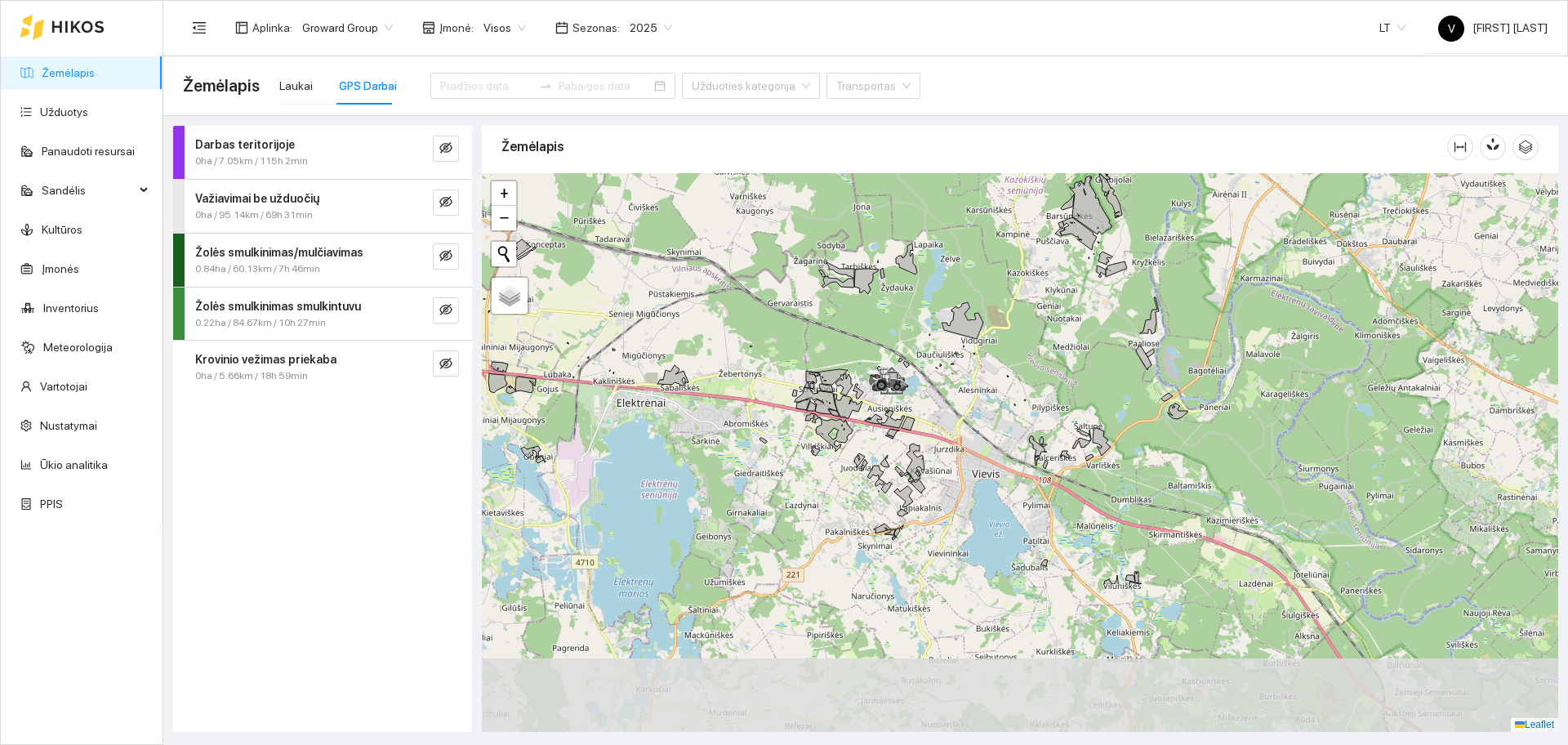 drag, startPoint x: 921, startPoint y: 575, endPoint x: 934, endPoint y: 408, distance: 167.50522 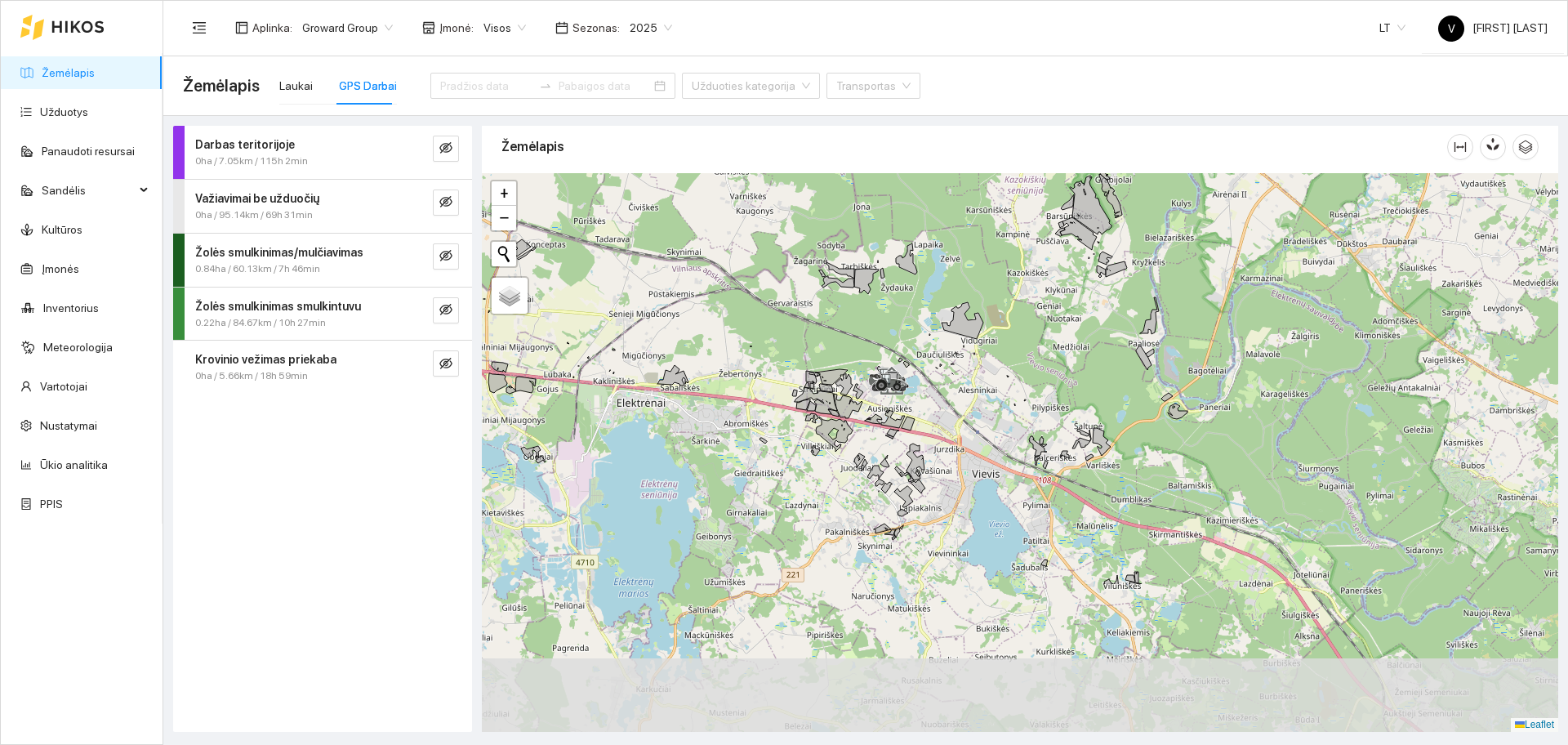 click at bounding box center (1020, 453) 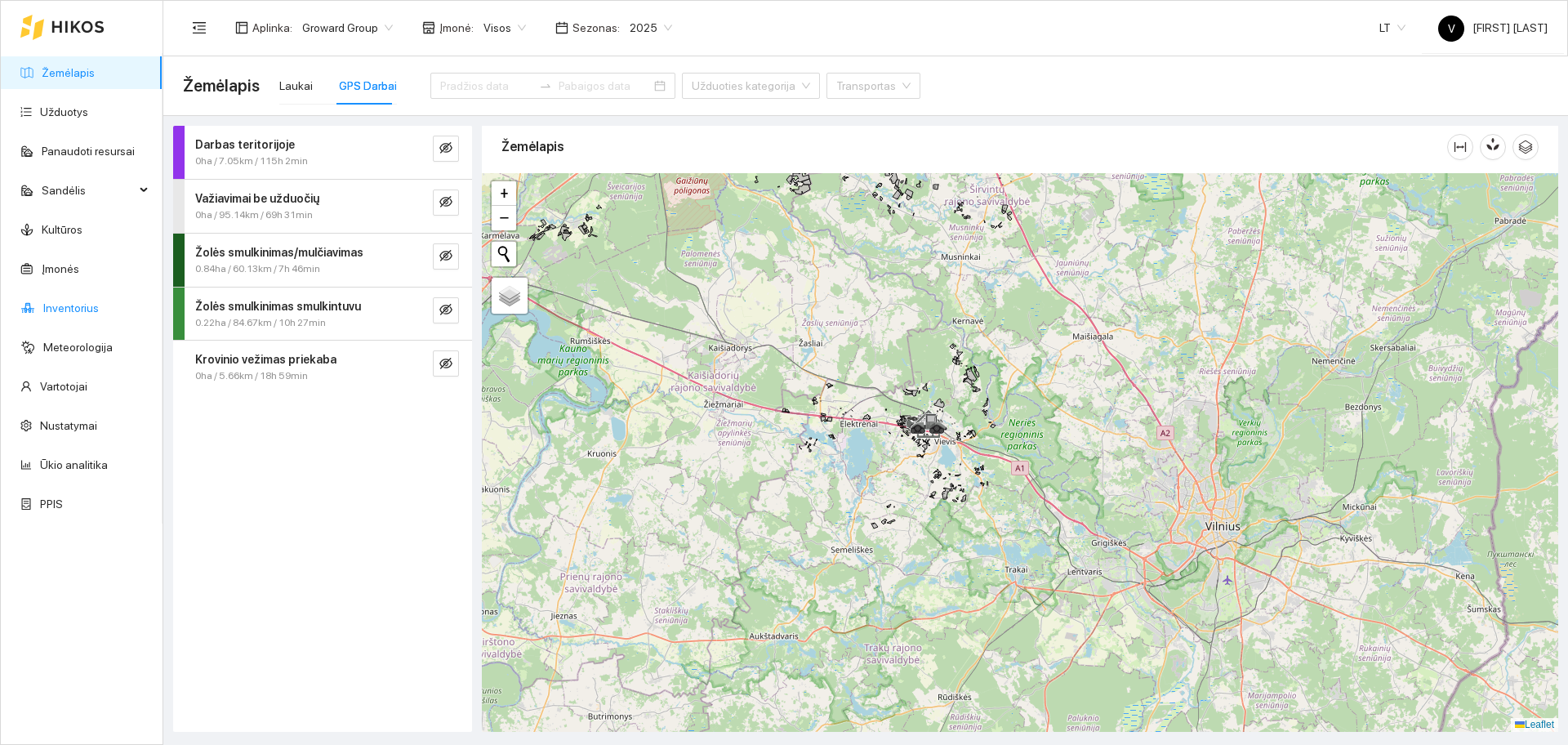 click on "Inventorius" at bounding box center [71, 308] 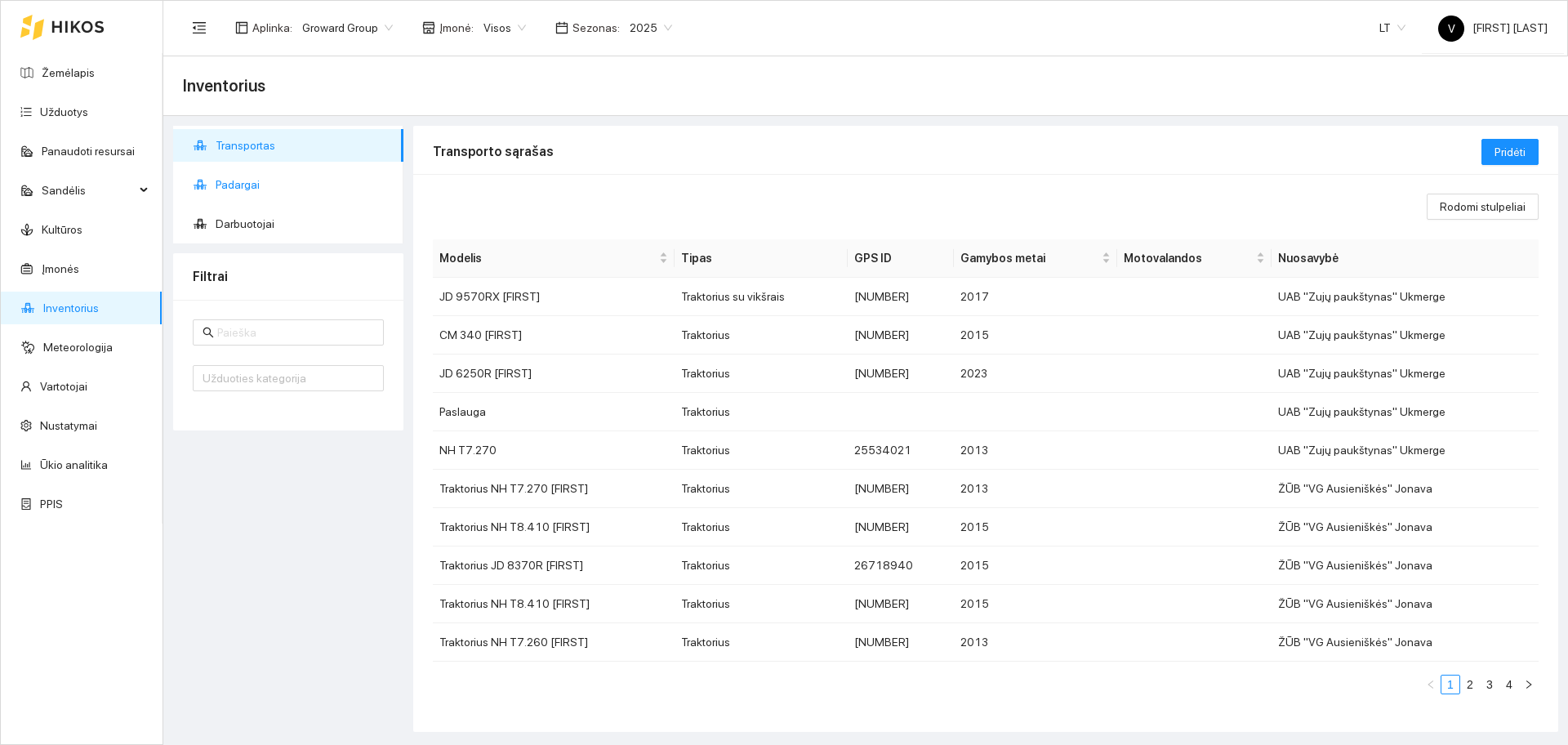 click on "Padargai" at bounding box center (303, 185) 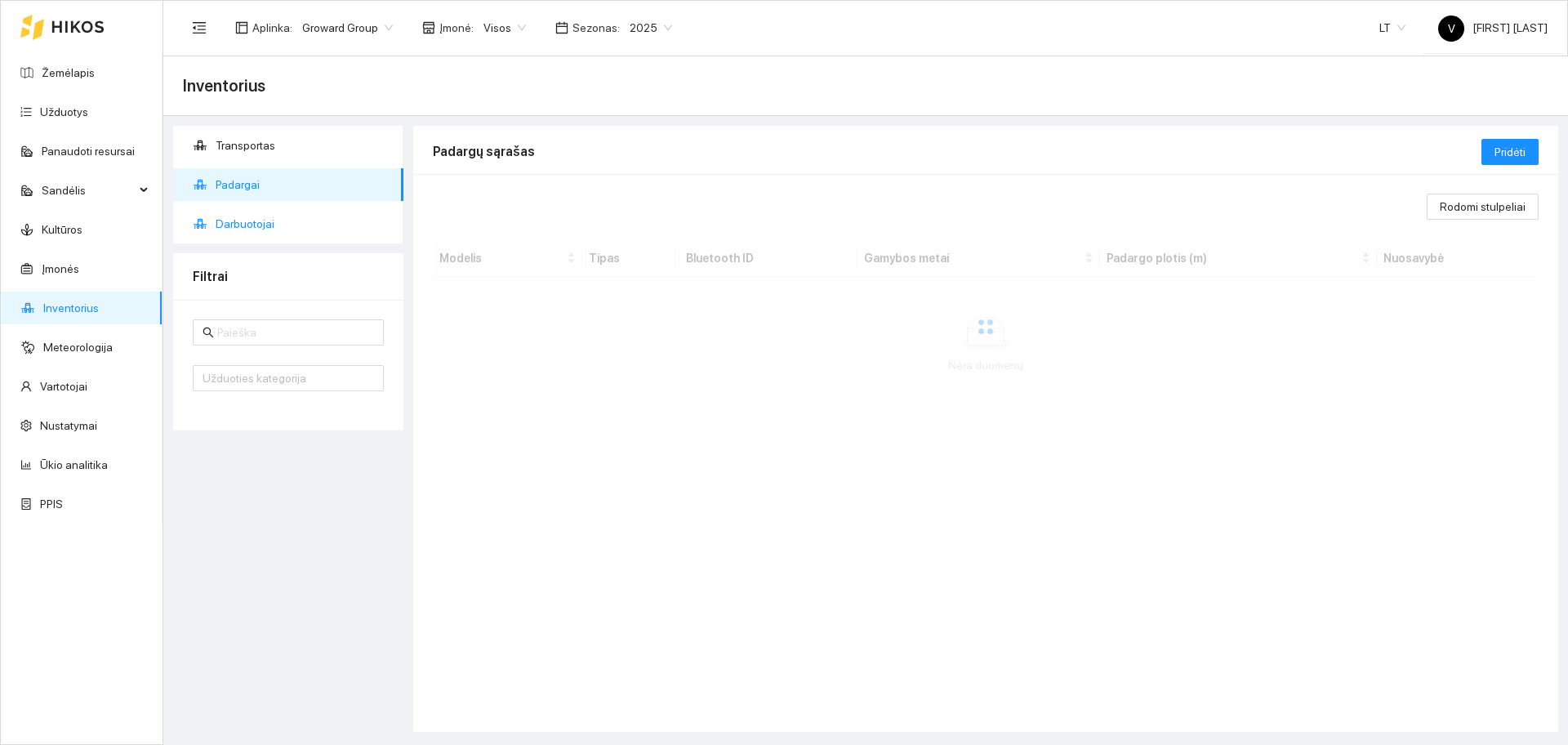 click on "Darbuotojai" at bounding box center [303, 224] 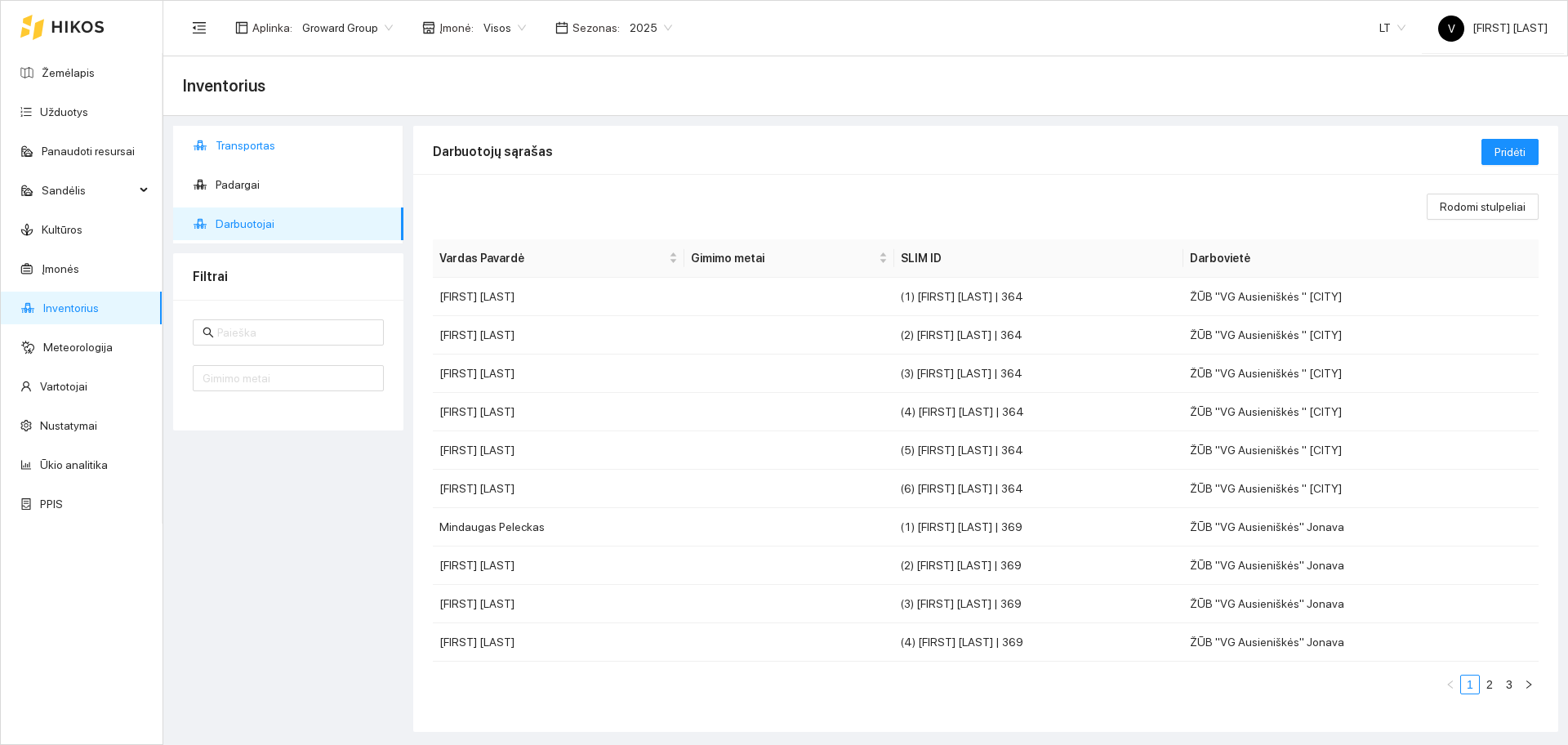 click on "Transportas" at bounding box center (303, 145) 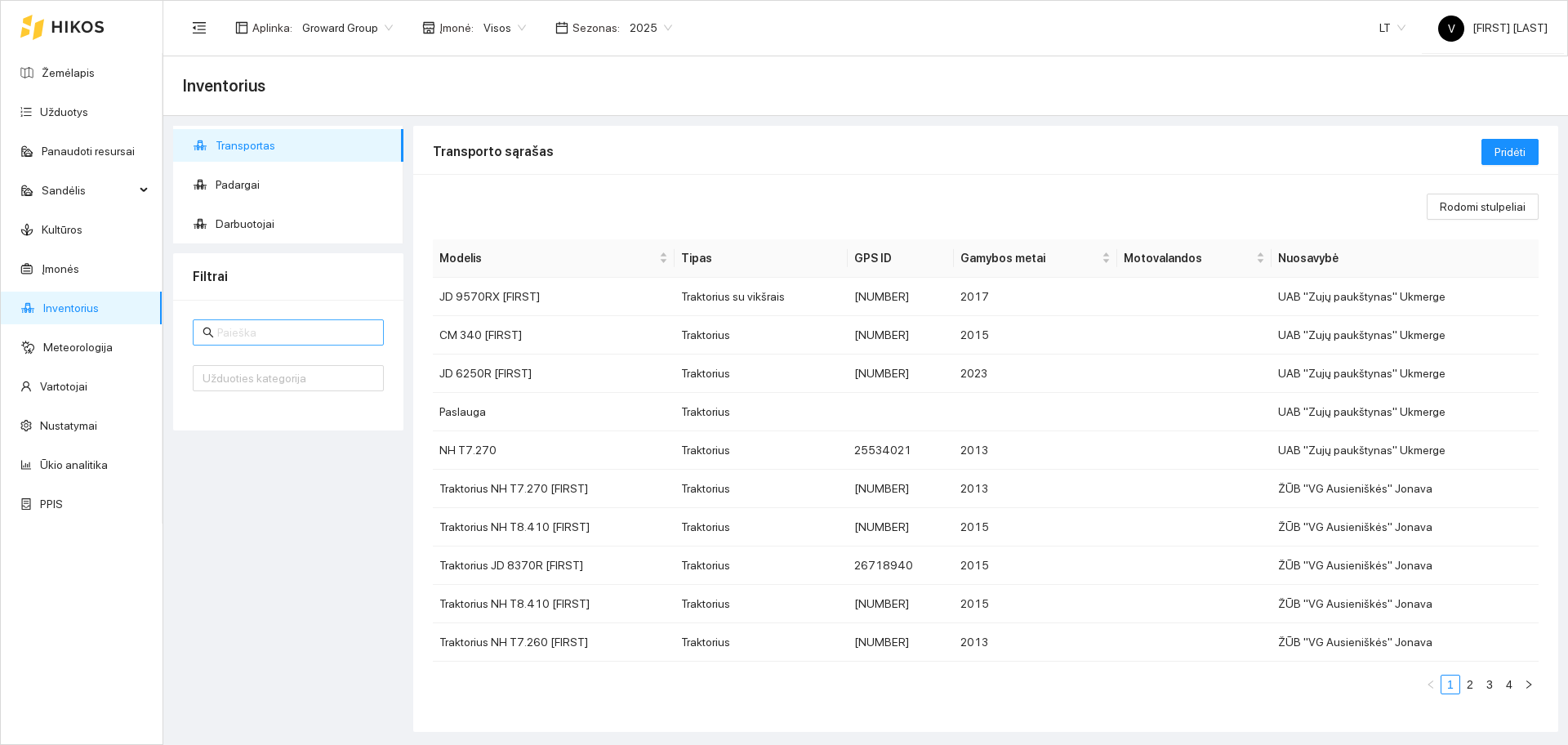 click at bounding box center [296, 332] 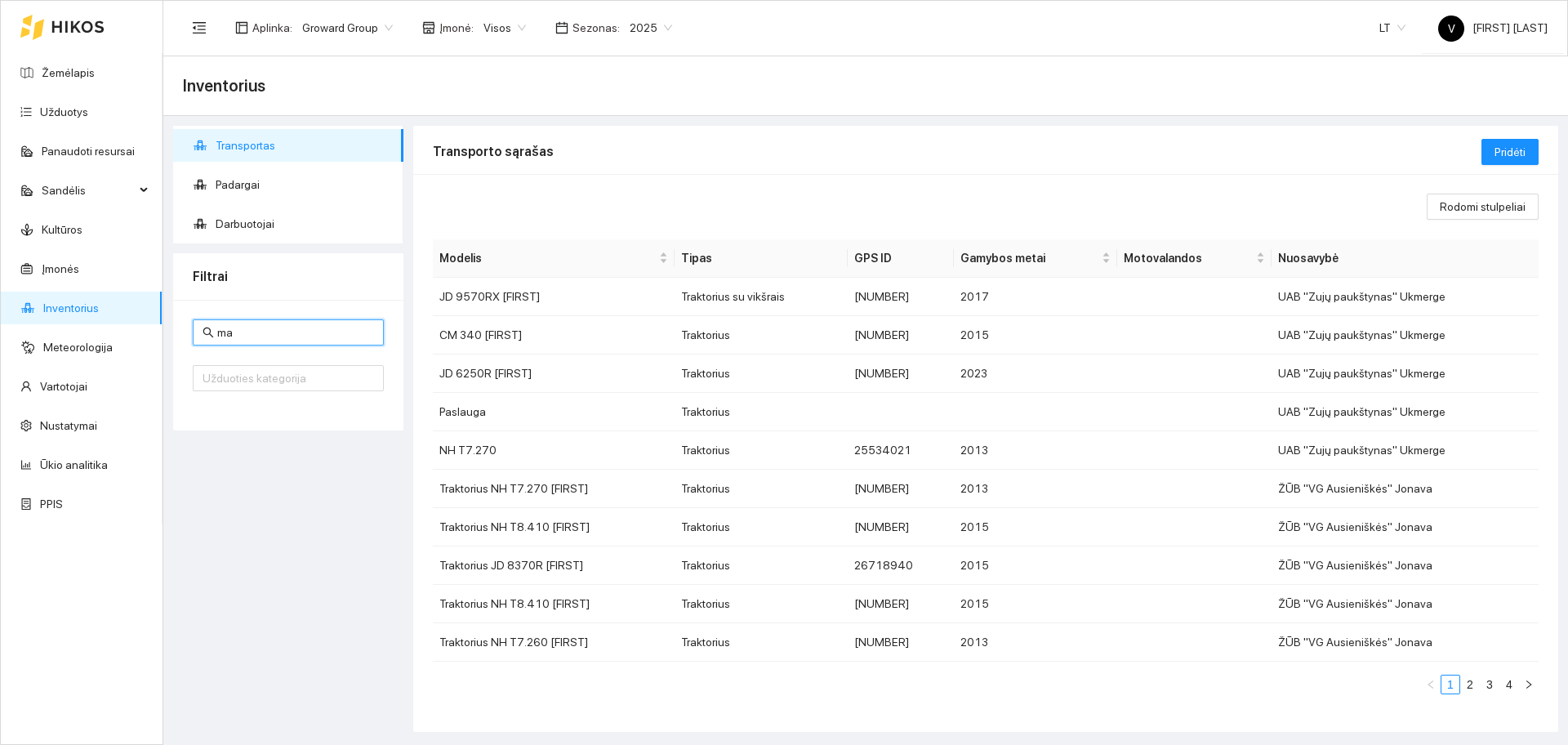 type on "man" 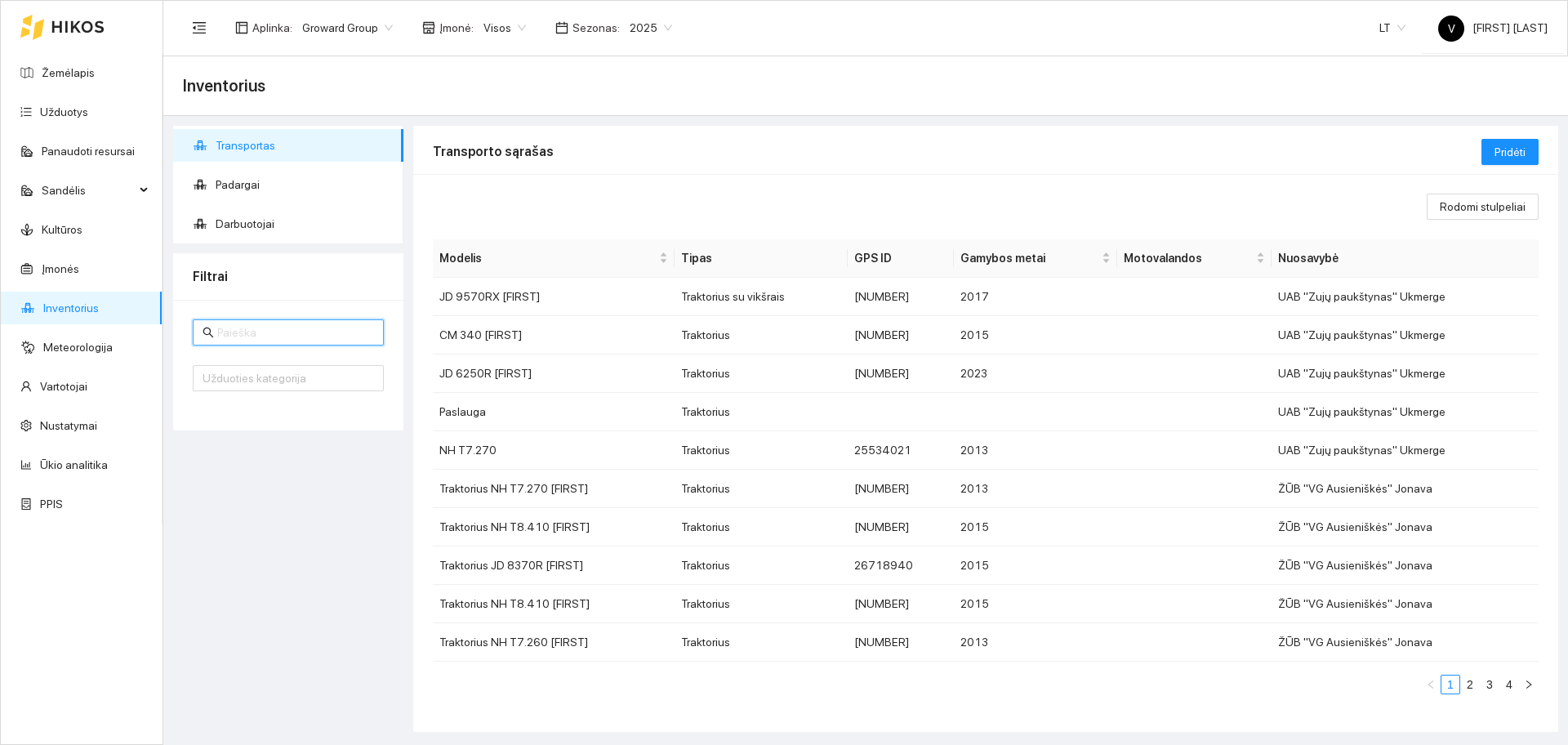 click on "Įmonė :" at bounding box center (272, 28) 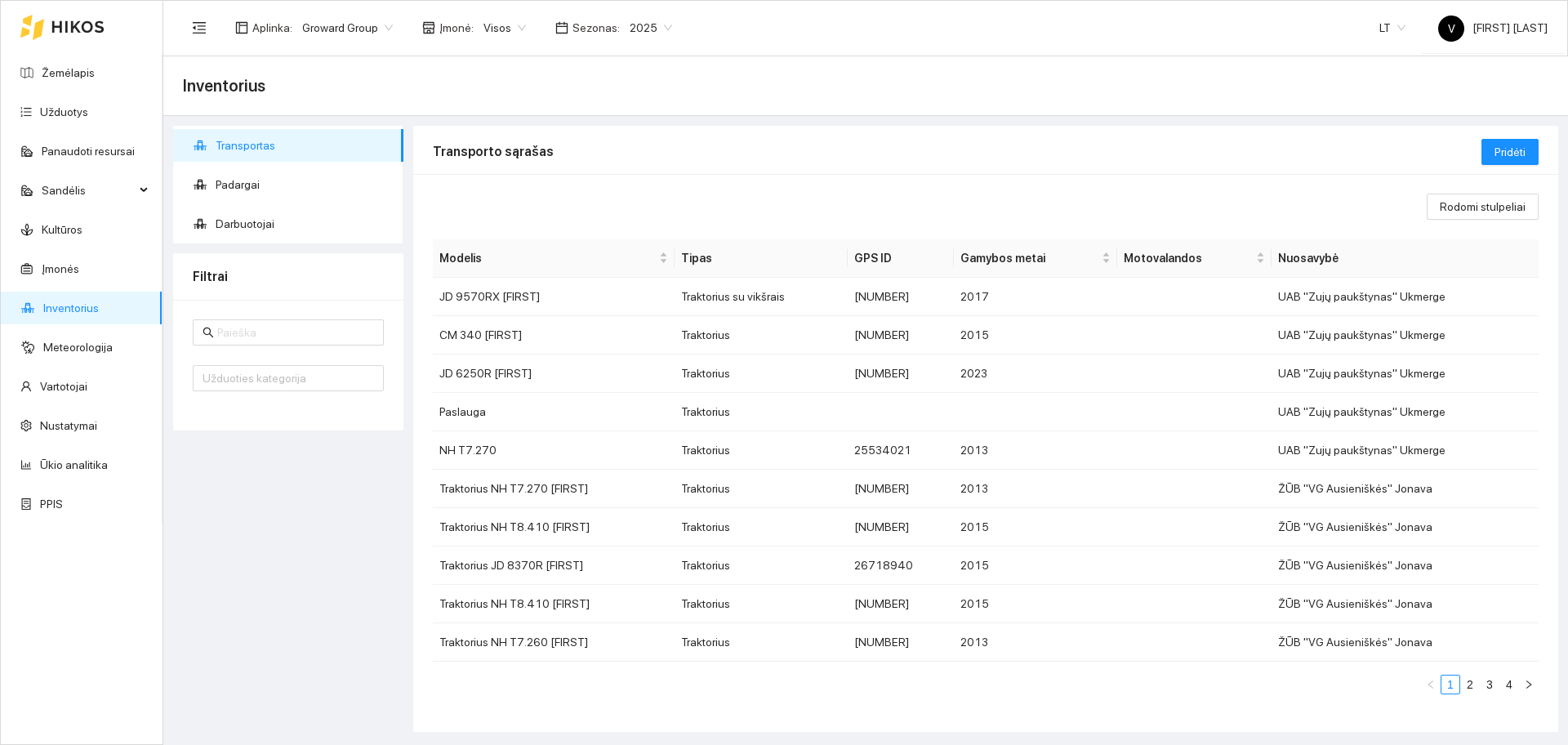 click on "Visos" at bounding box center [347, 28] 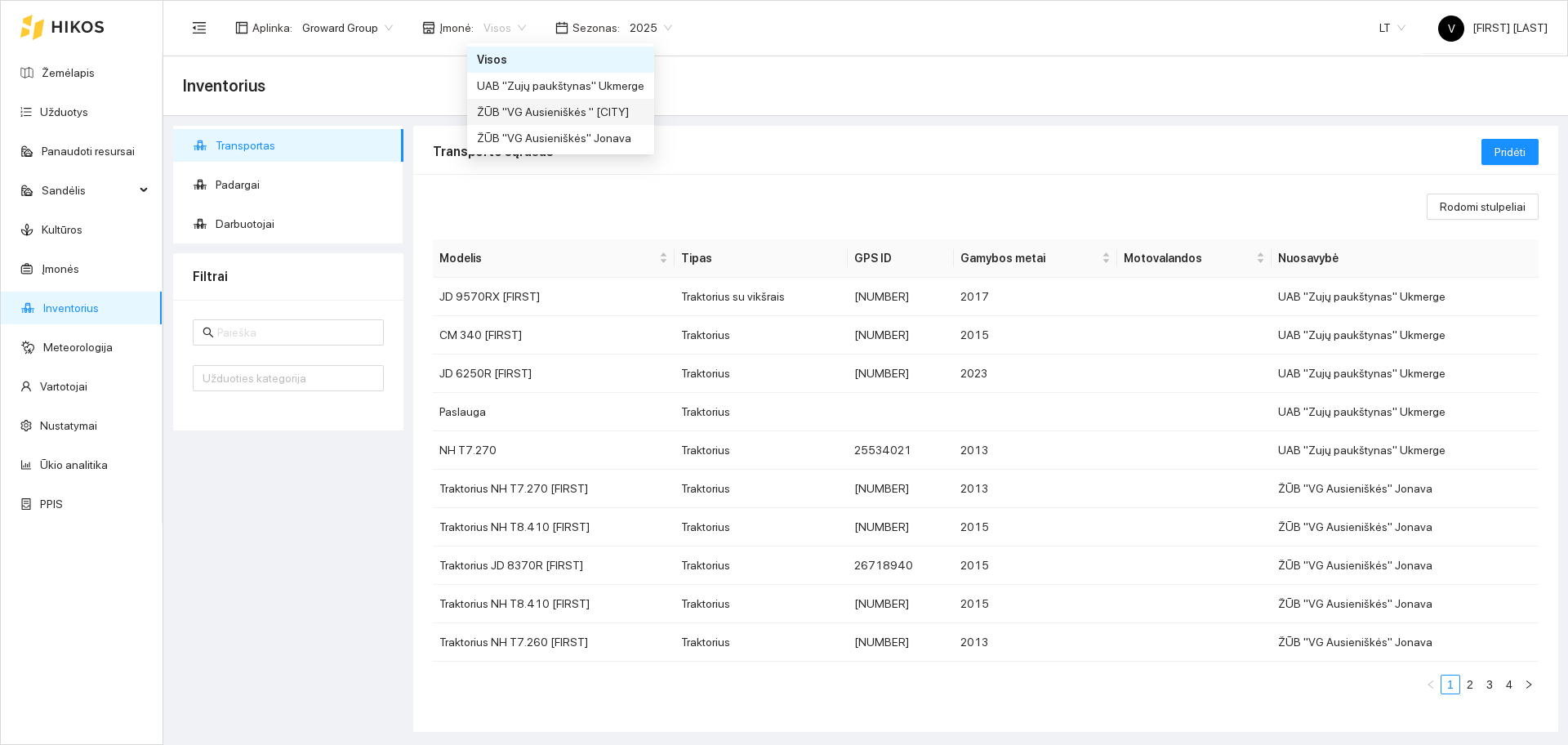 click on "ŽŪB "VG Ausieniškės "  [CITY]" at bounding box center (560, 112) 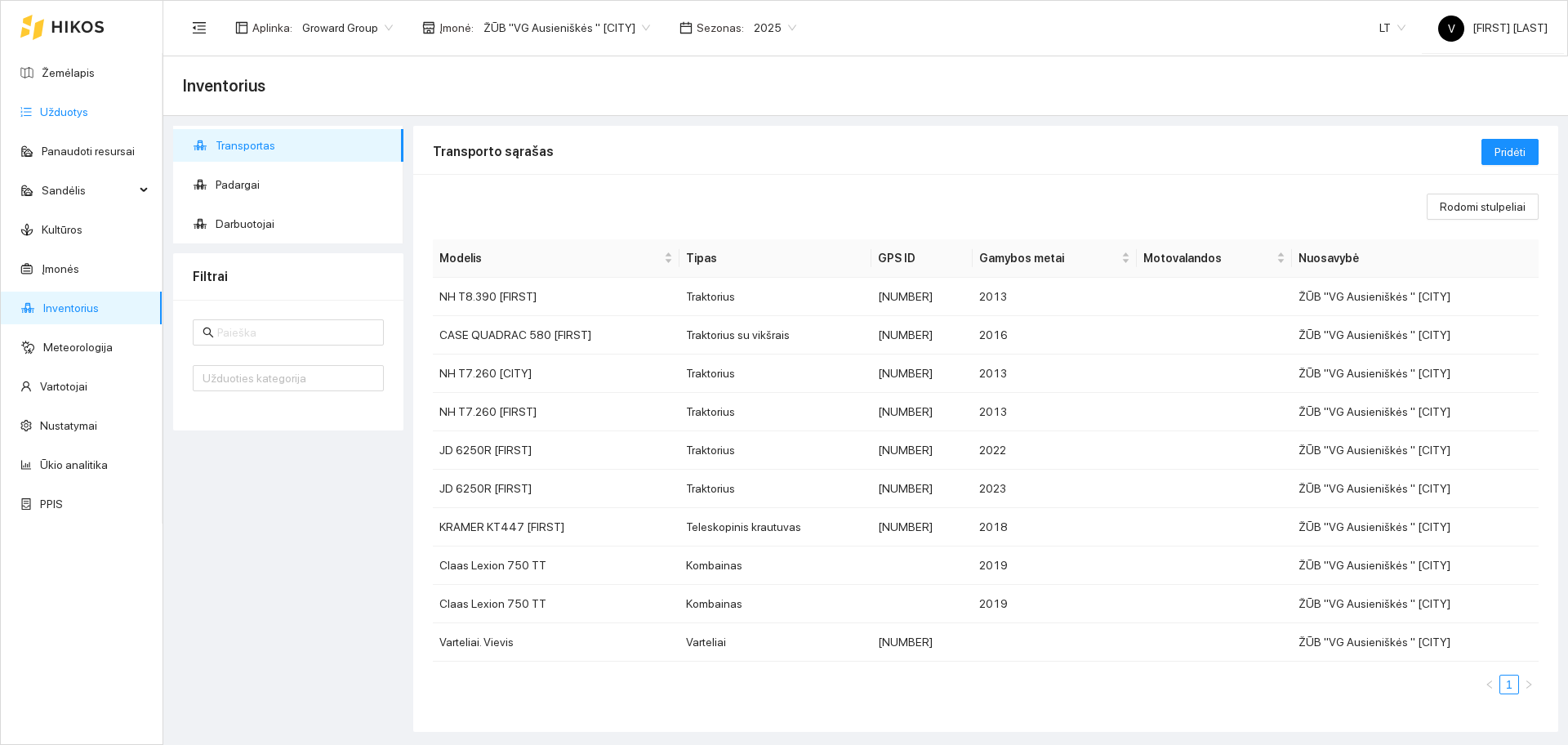 click on "Užduotys" at bounding box center (64, 112) 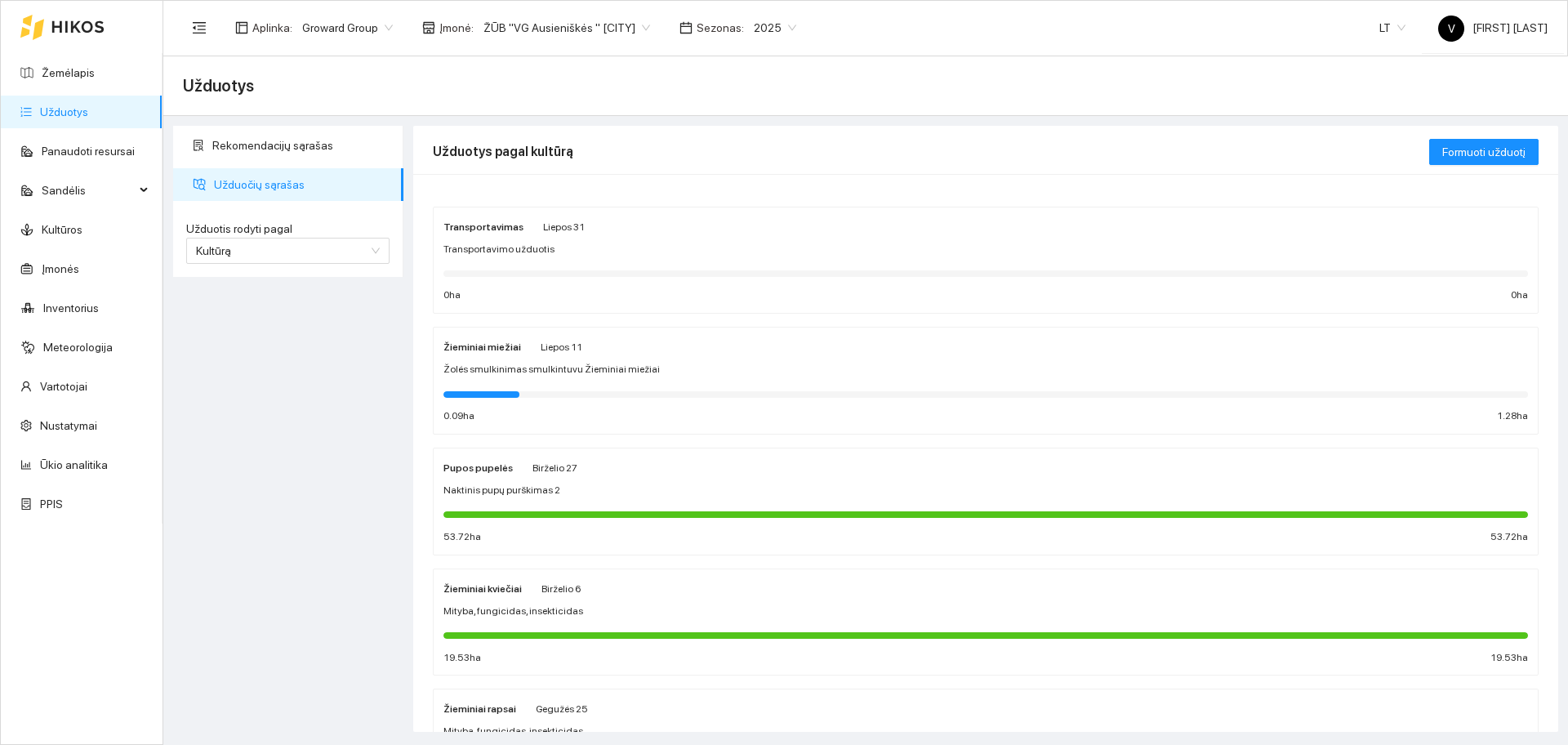 click on "Pupos pupelės" at bounding box center (478, 468) 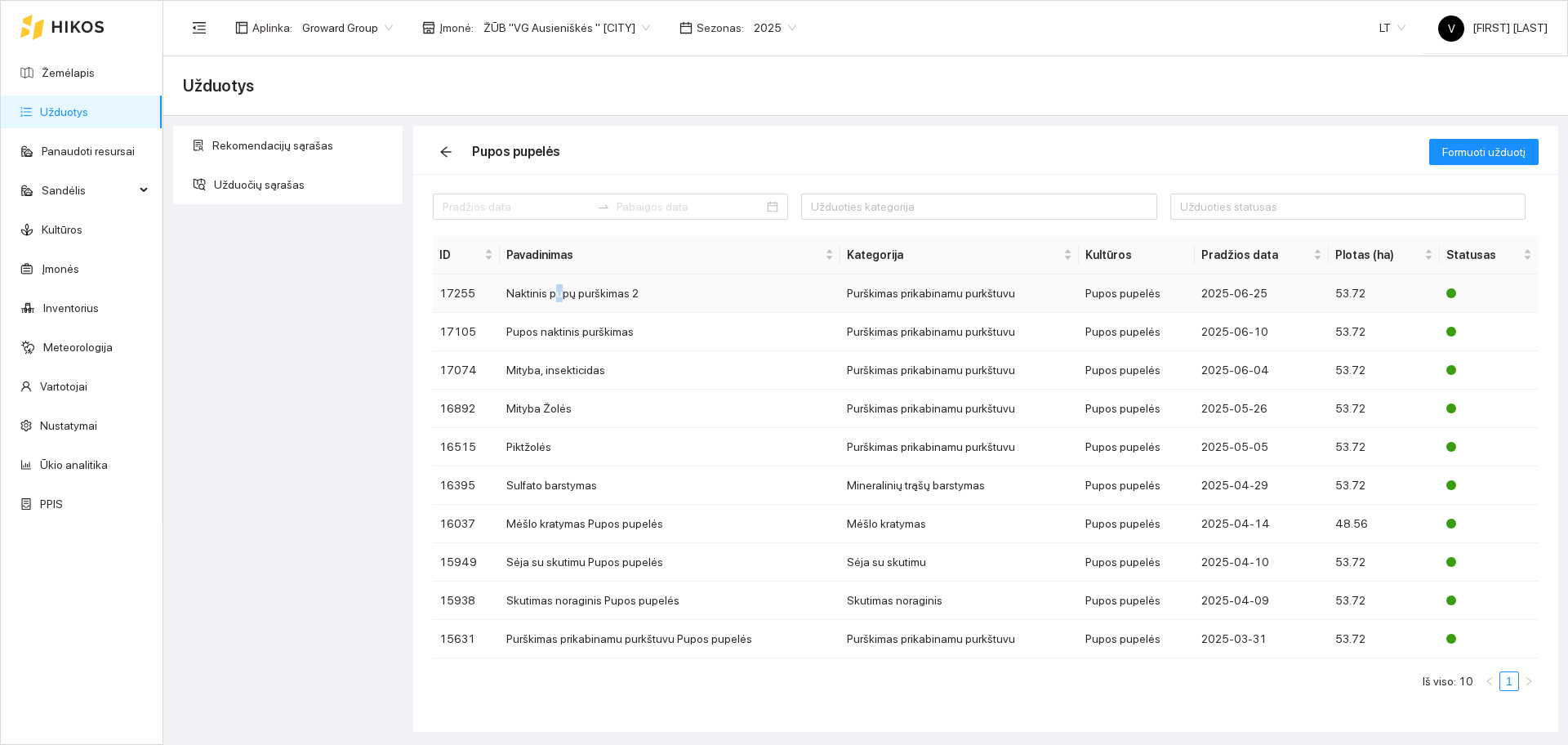 click on "Naktinis pupų purškimas 2" at bounding box center [670, 293] 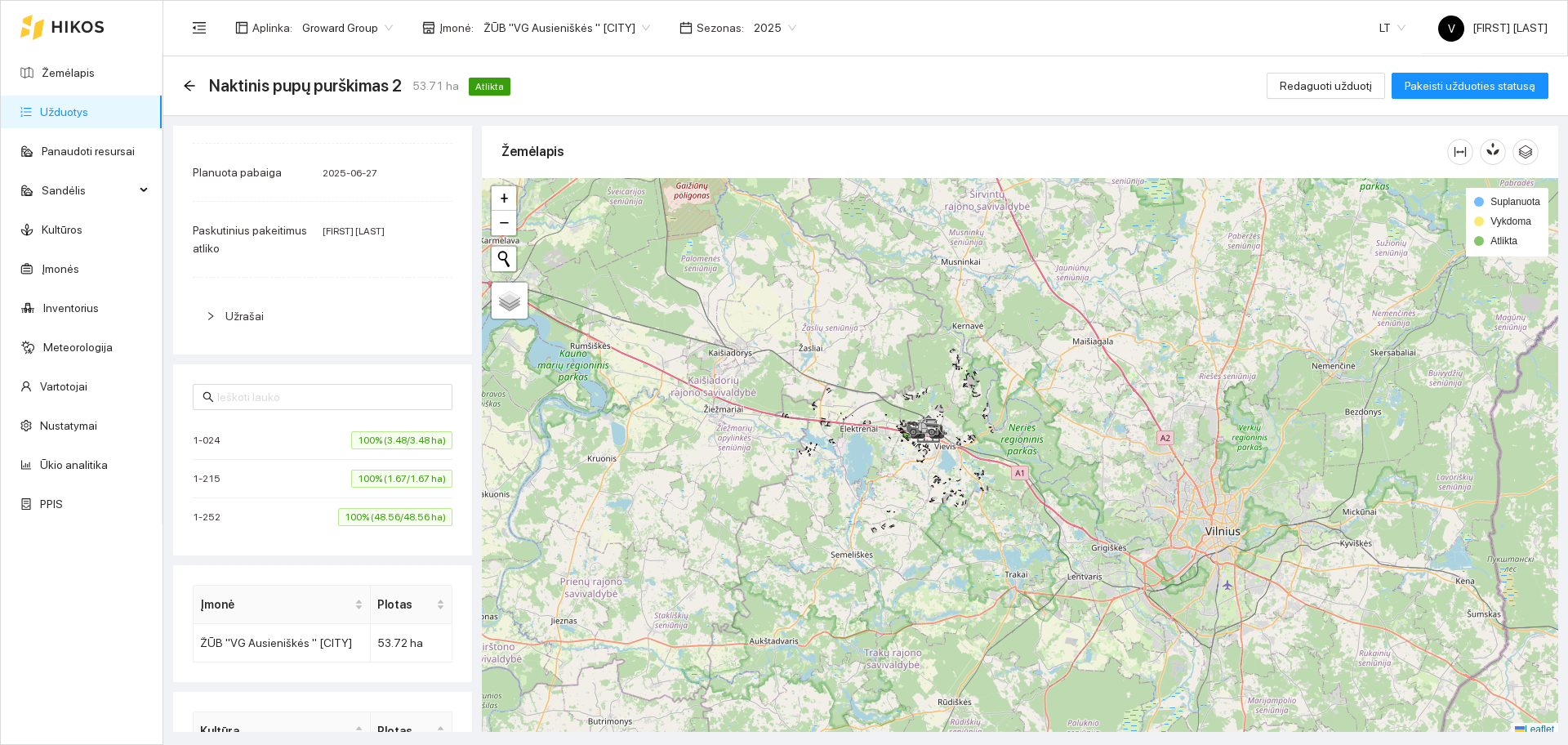 scroll, scrollTop: 0, scrollLeft: 0, axis: both 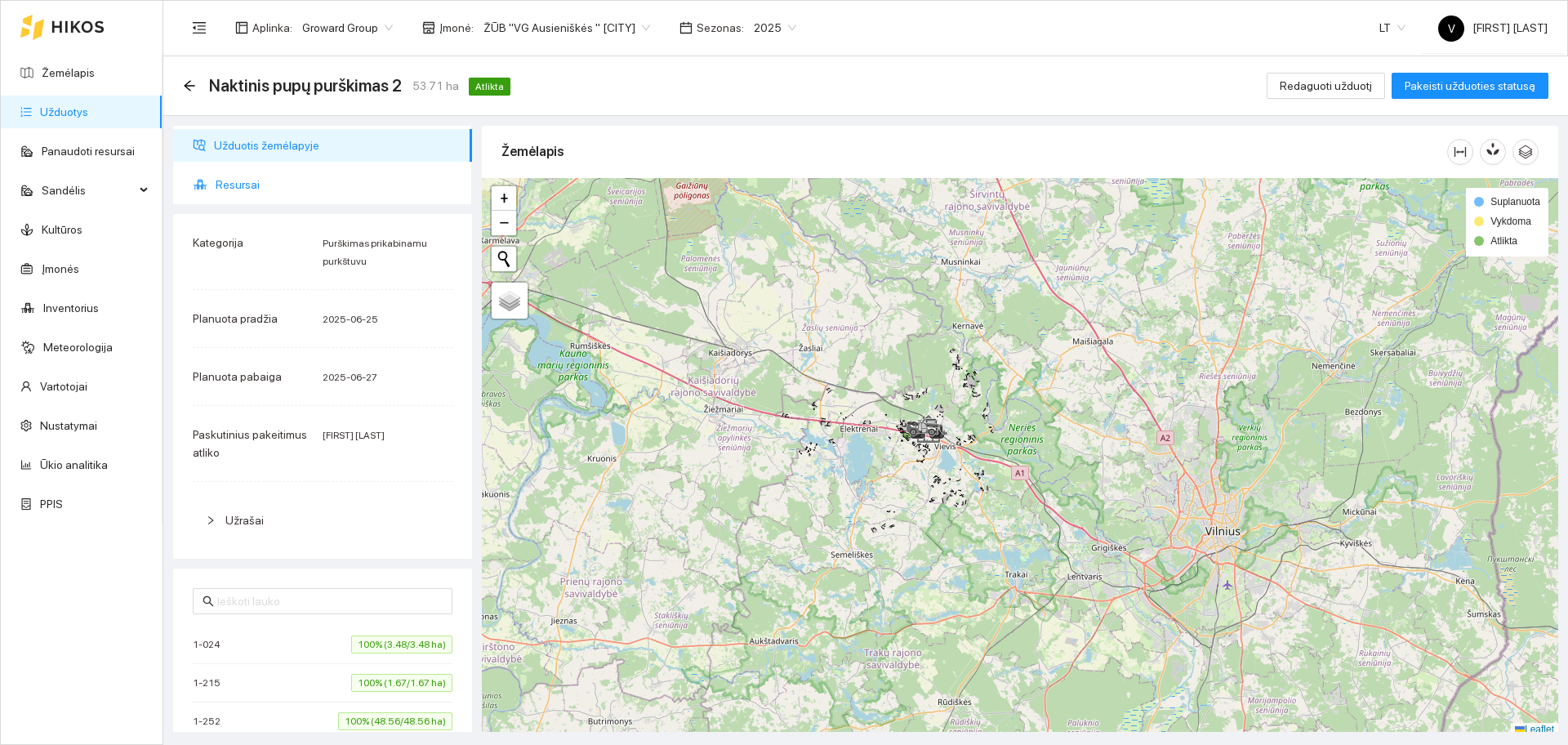 click on "Resursai" at bounding box center (337, 185) 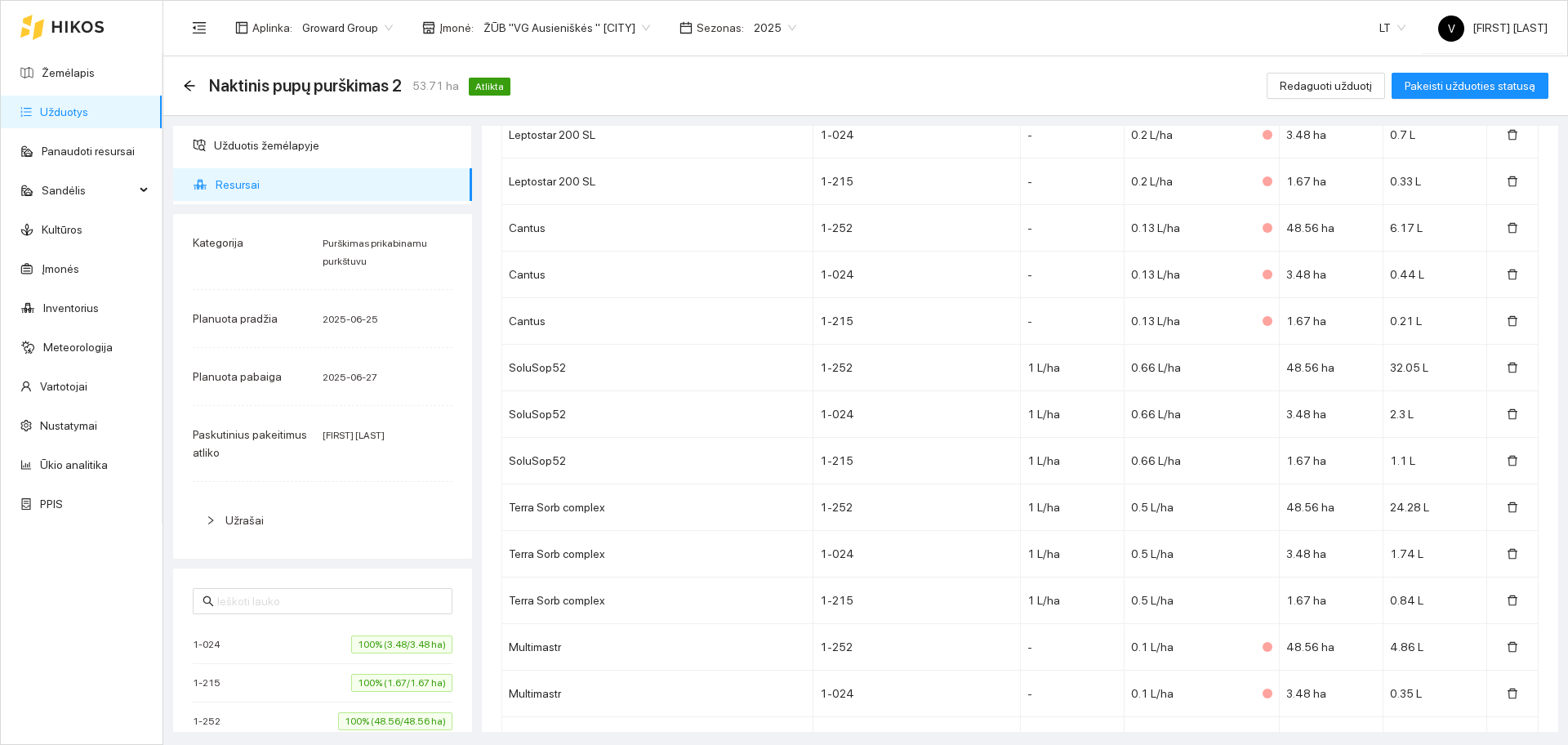 scroll, scrollTop: 435, scrollLeft: 0, axis: vertical 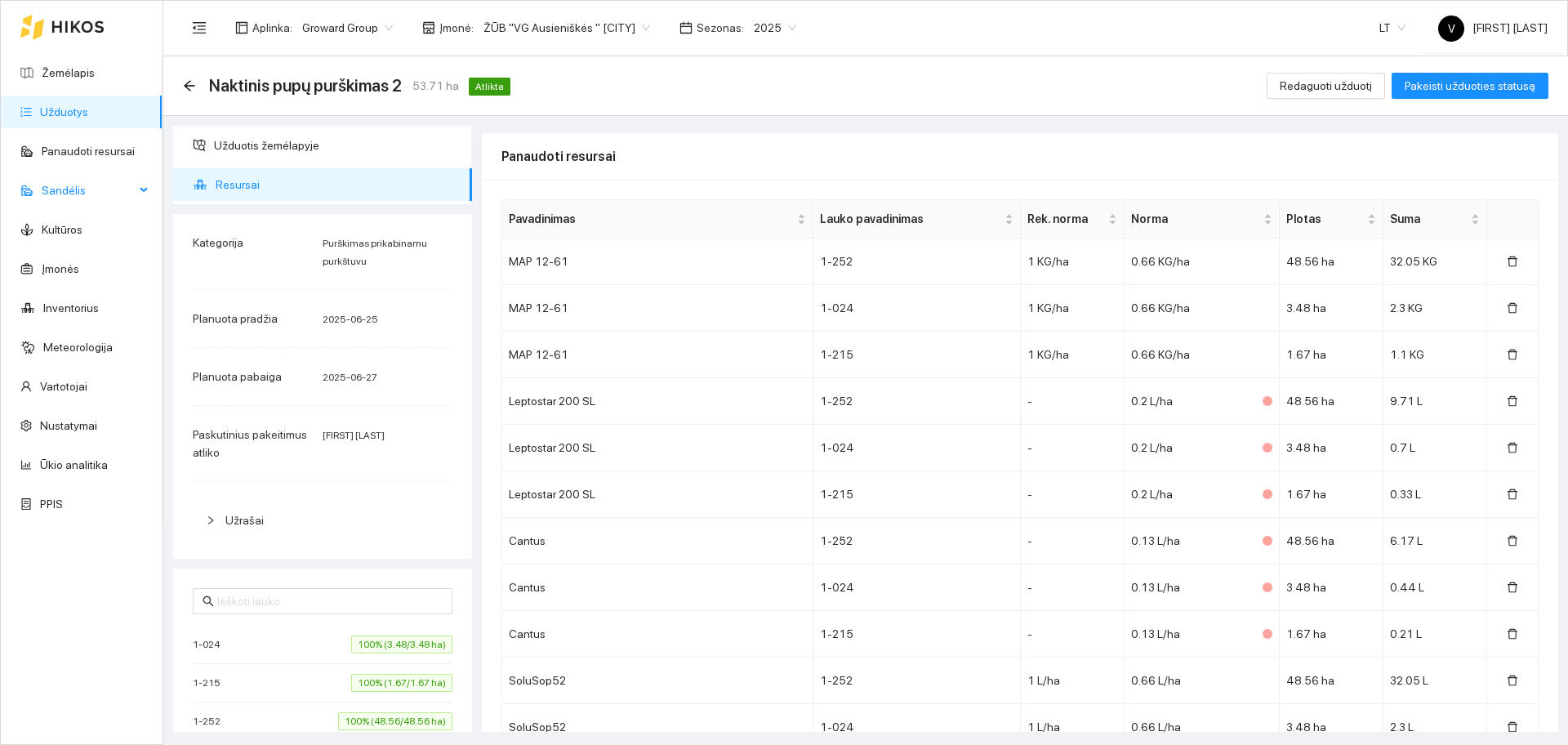 click on "Sandėlis" at bounding box center (88, 190) 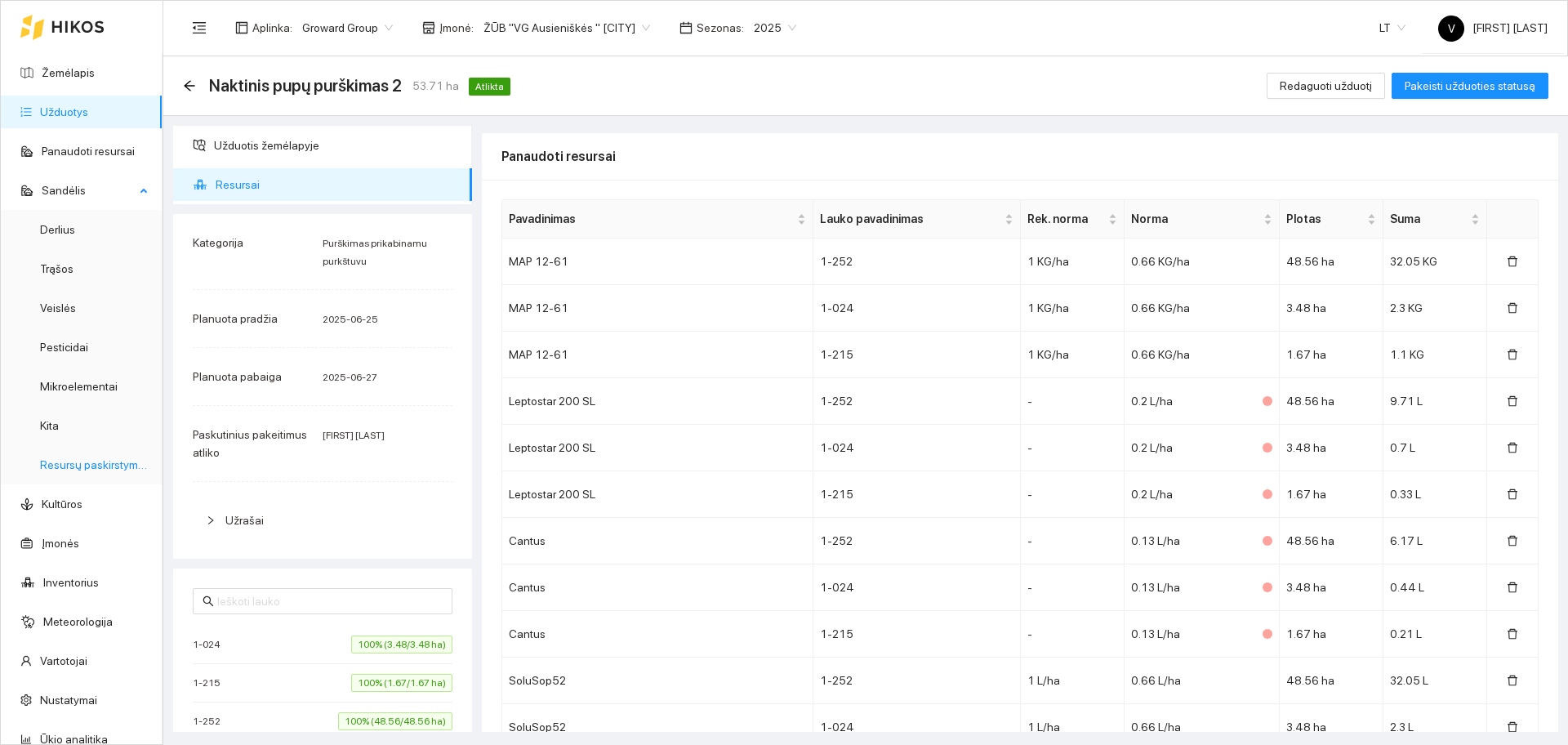 click on "Resursų paskirstymas" at bounding box center (95, 465) 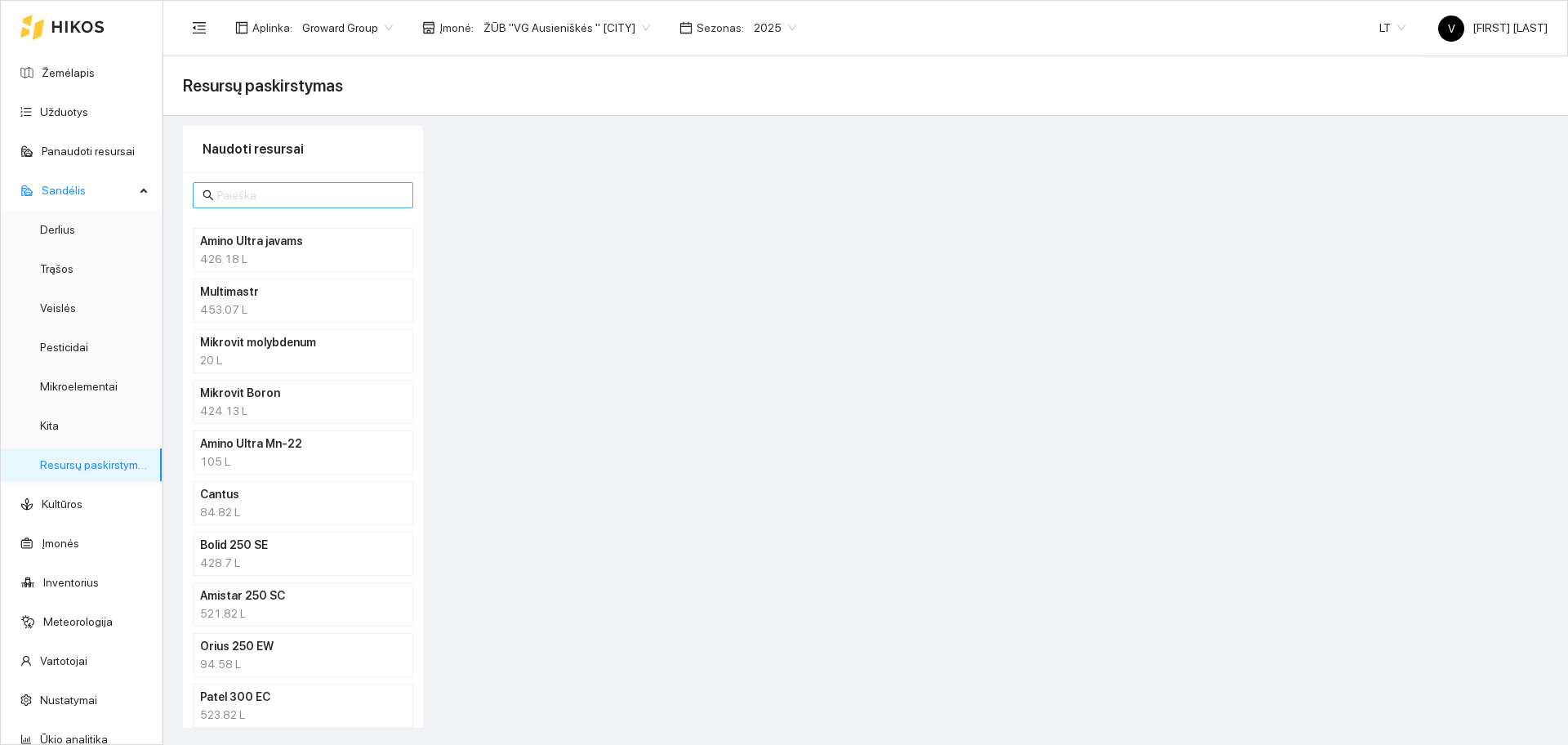click at bounding box center [310, 195] 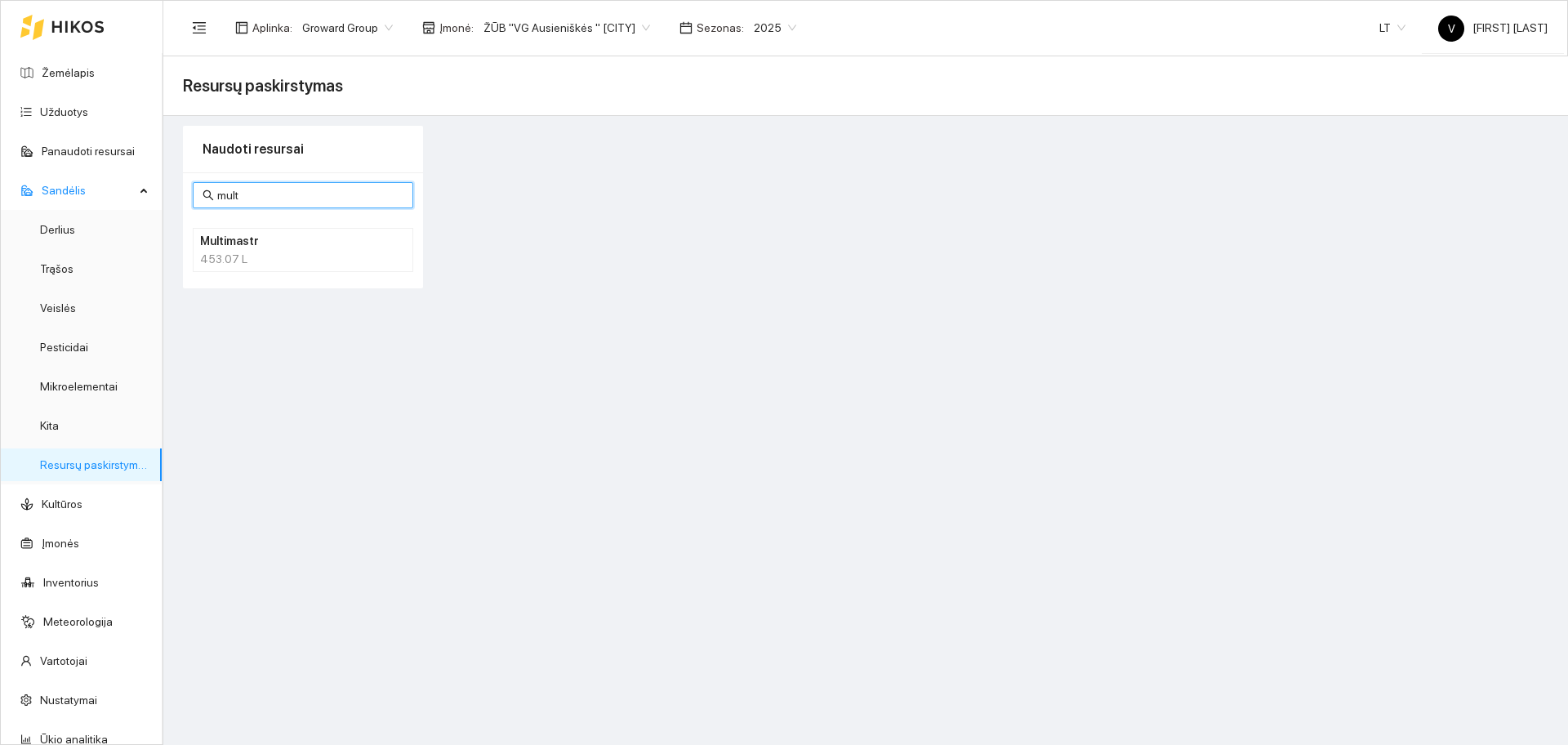 type on "mult" 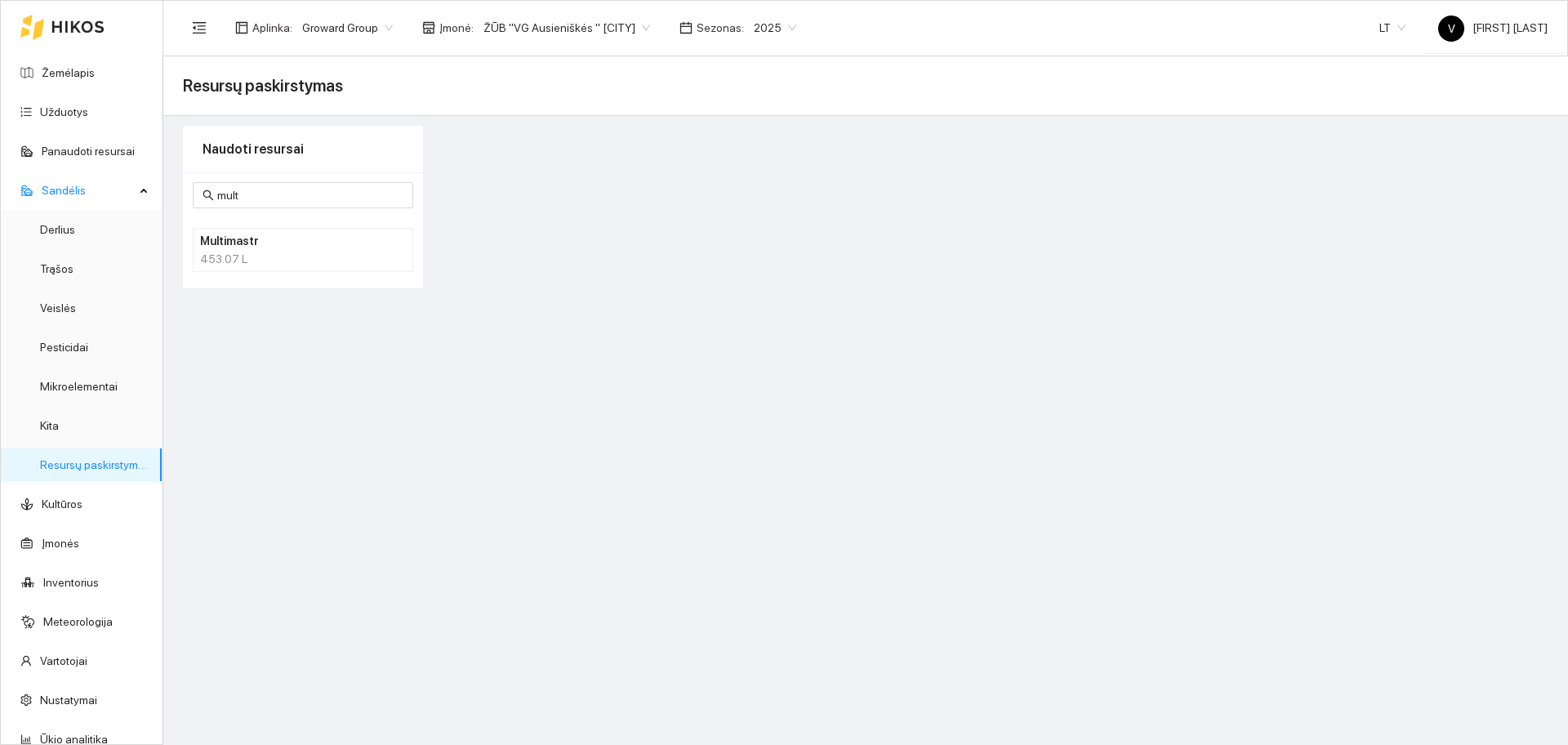 click on "Multimastr" at bounding box center [282, 241] 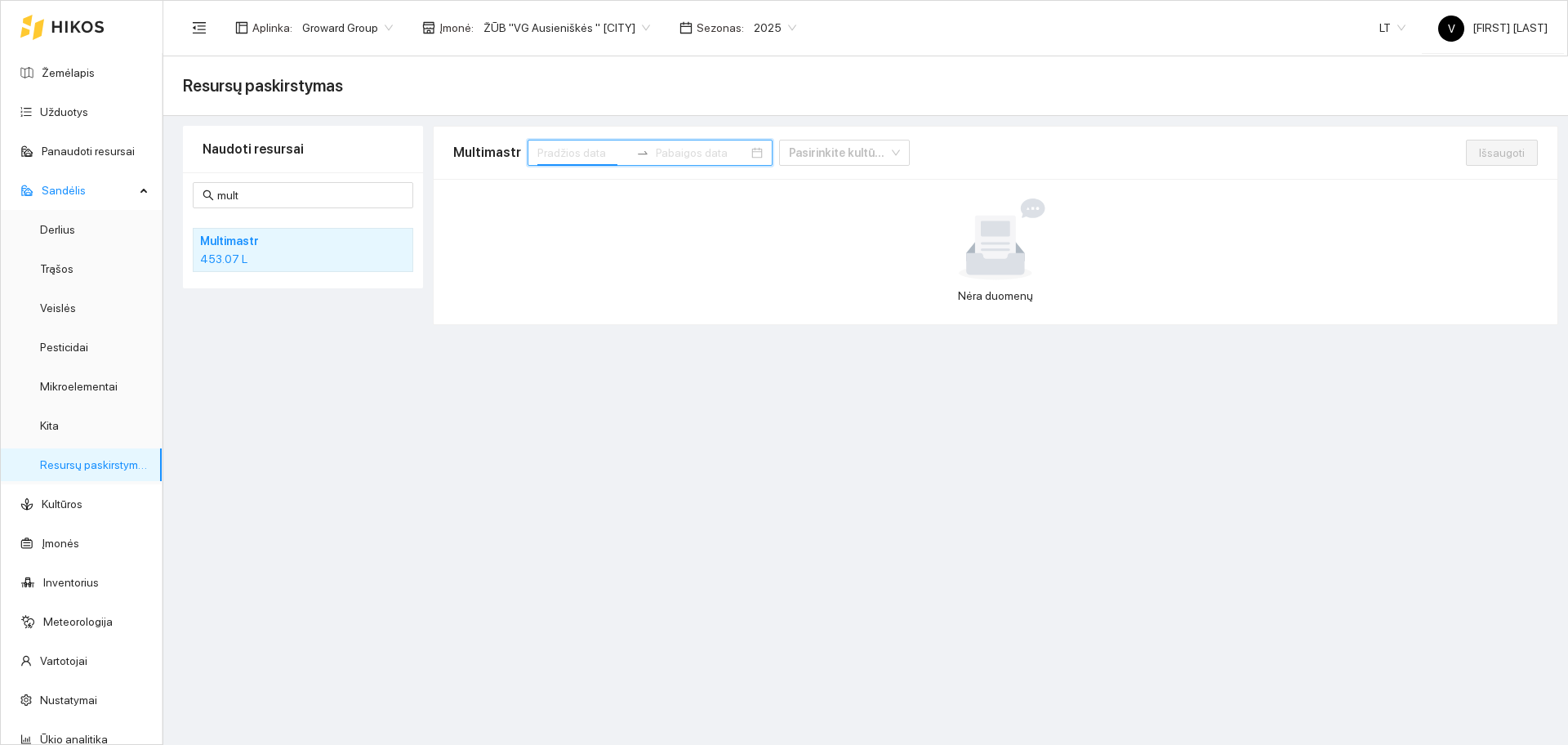 click at bounding box center (583, 153) 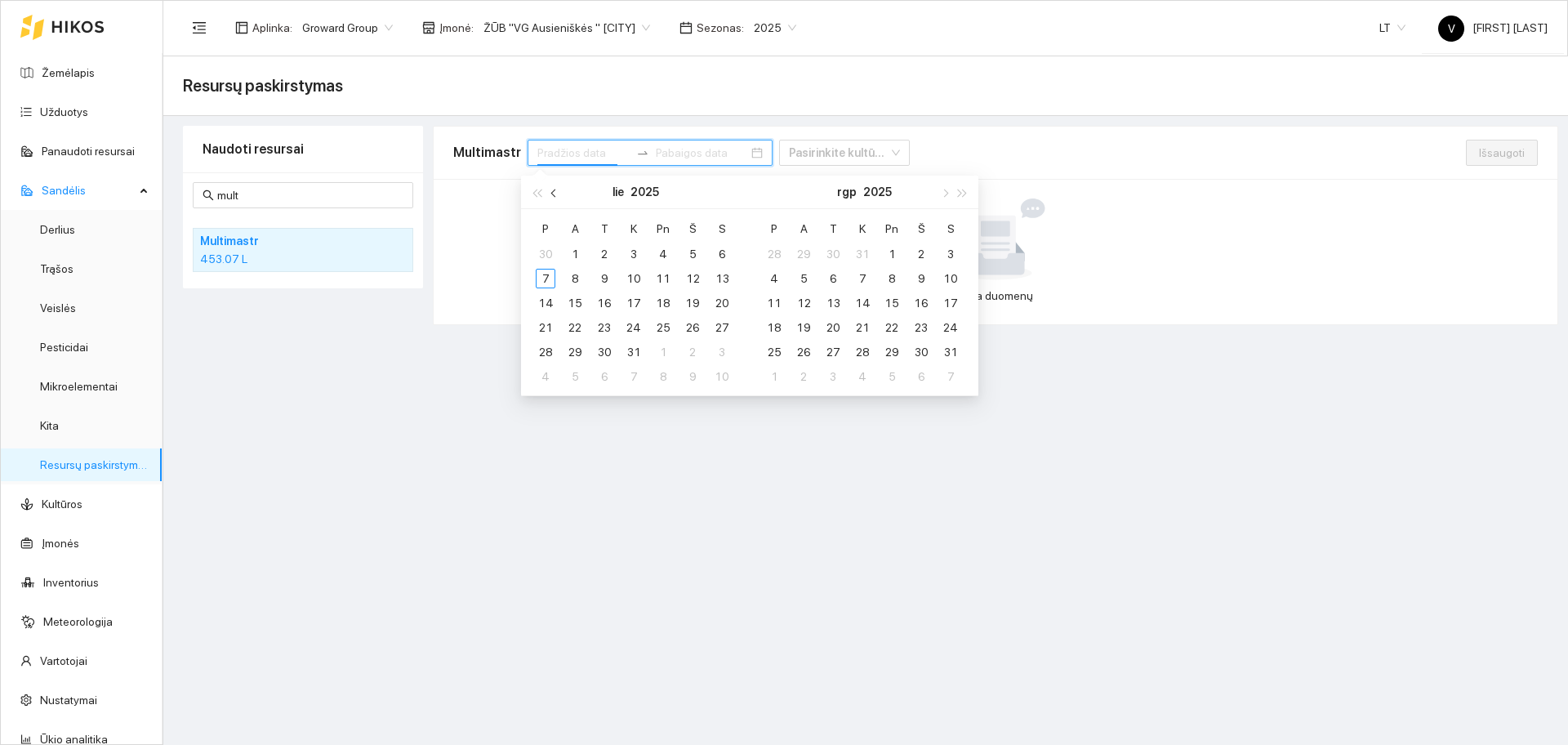 click at bounding box center (555, 192) 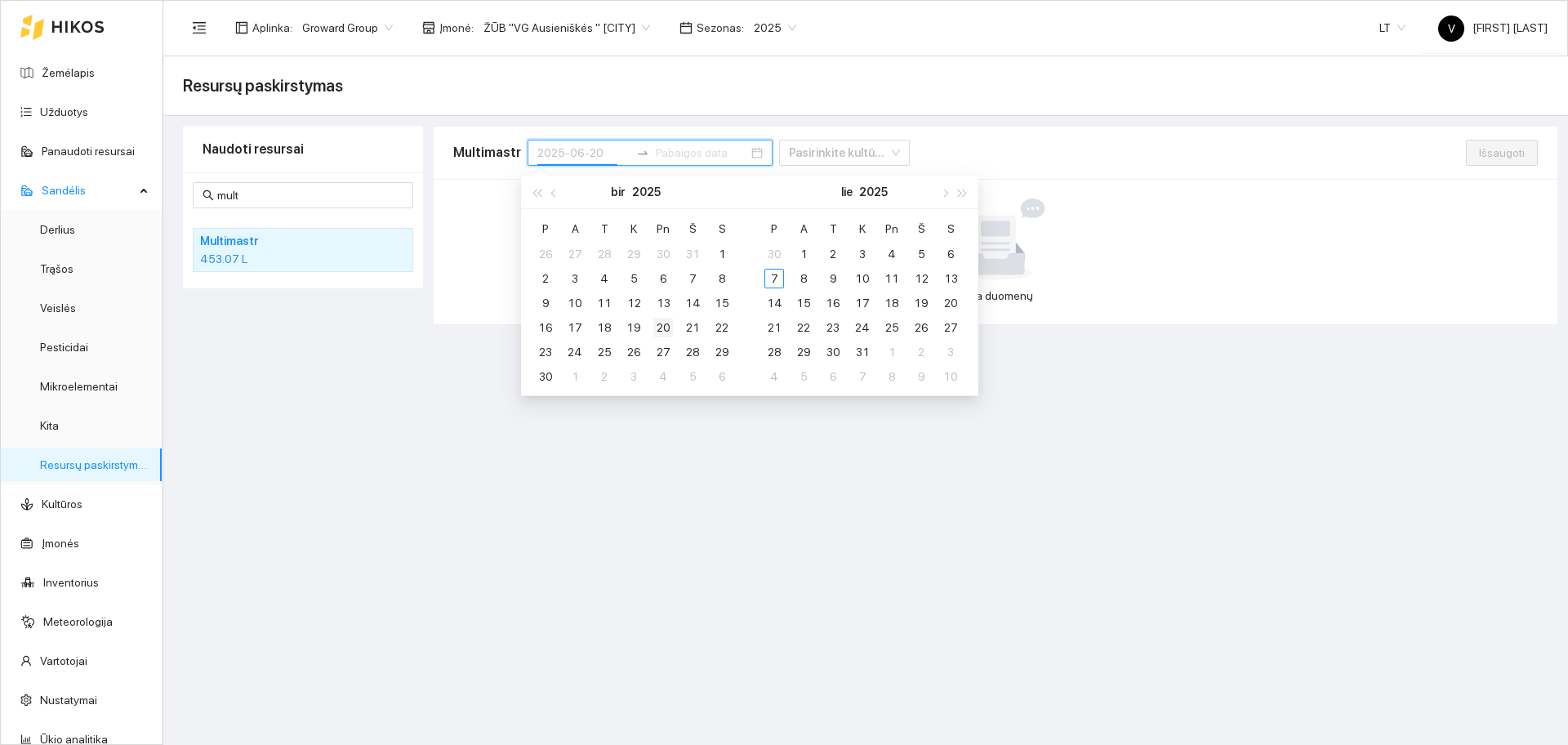 click on "20" at bounding box center [722, 254] 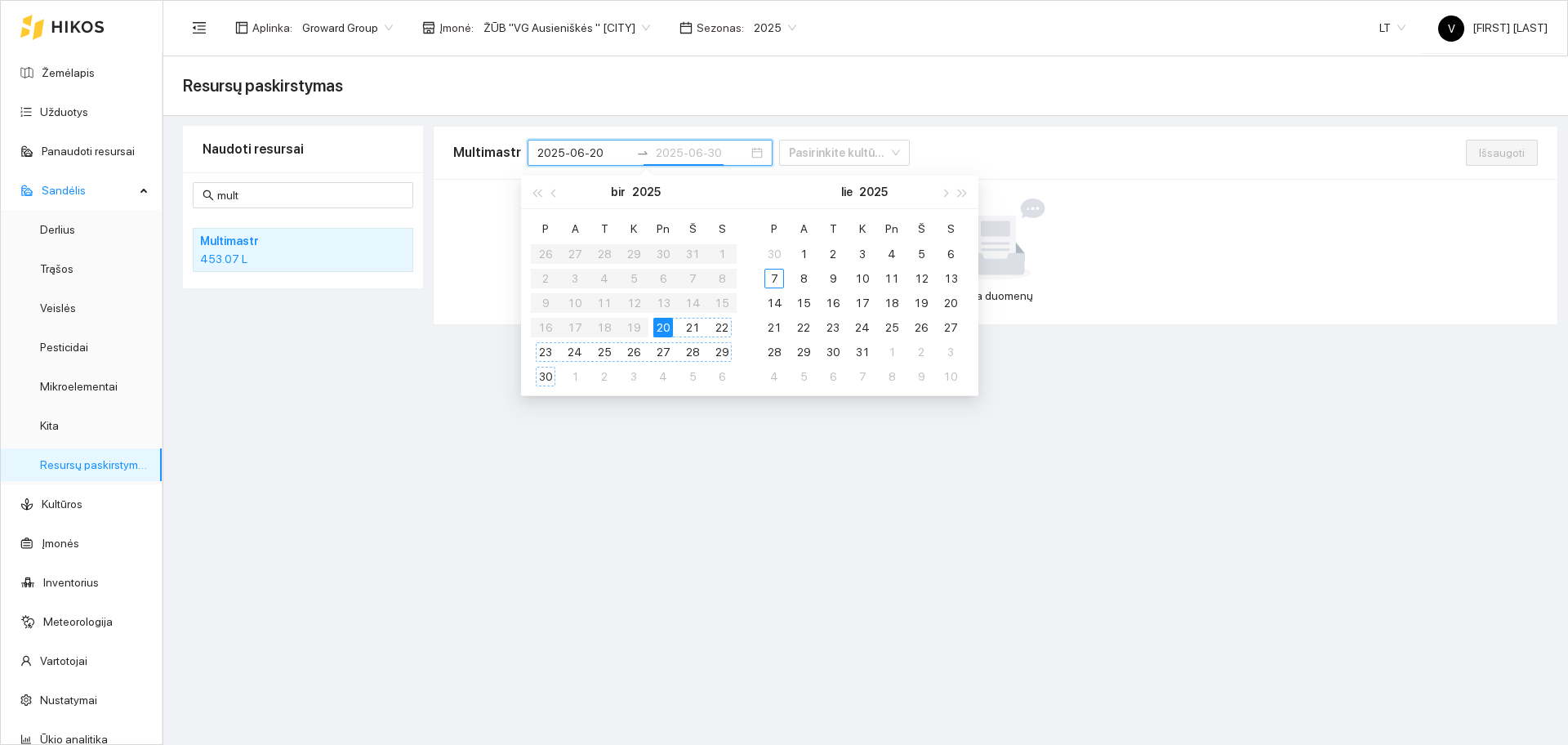 click on "30" at bounding box center [546, 377] 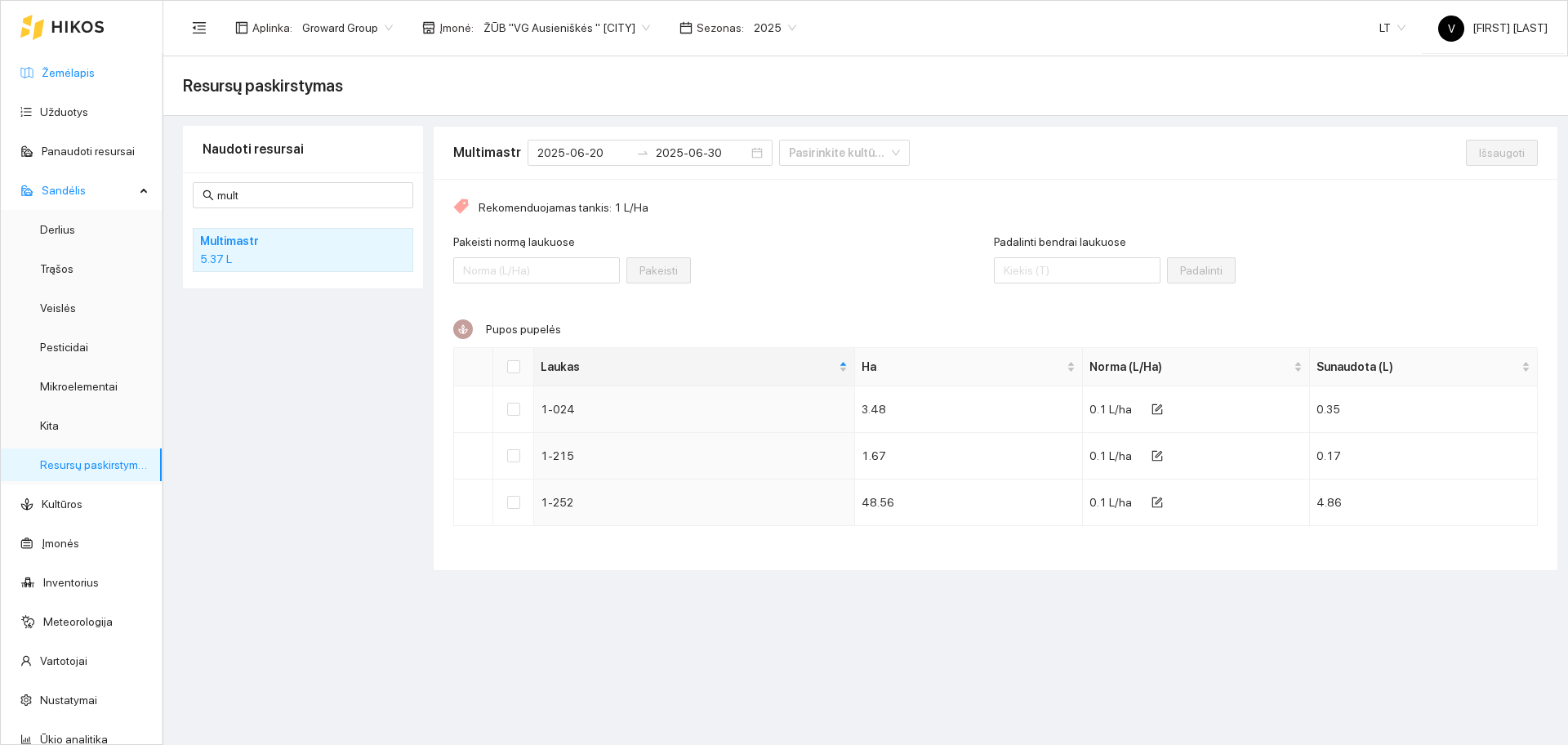 click on "Žemėlapis" at bounding box center [68, 73] 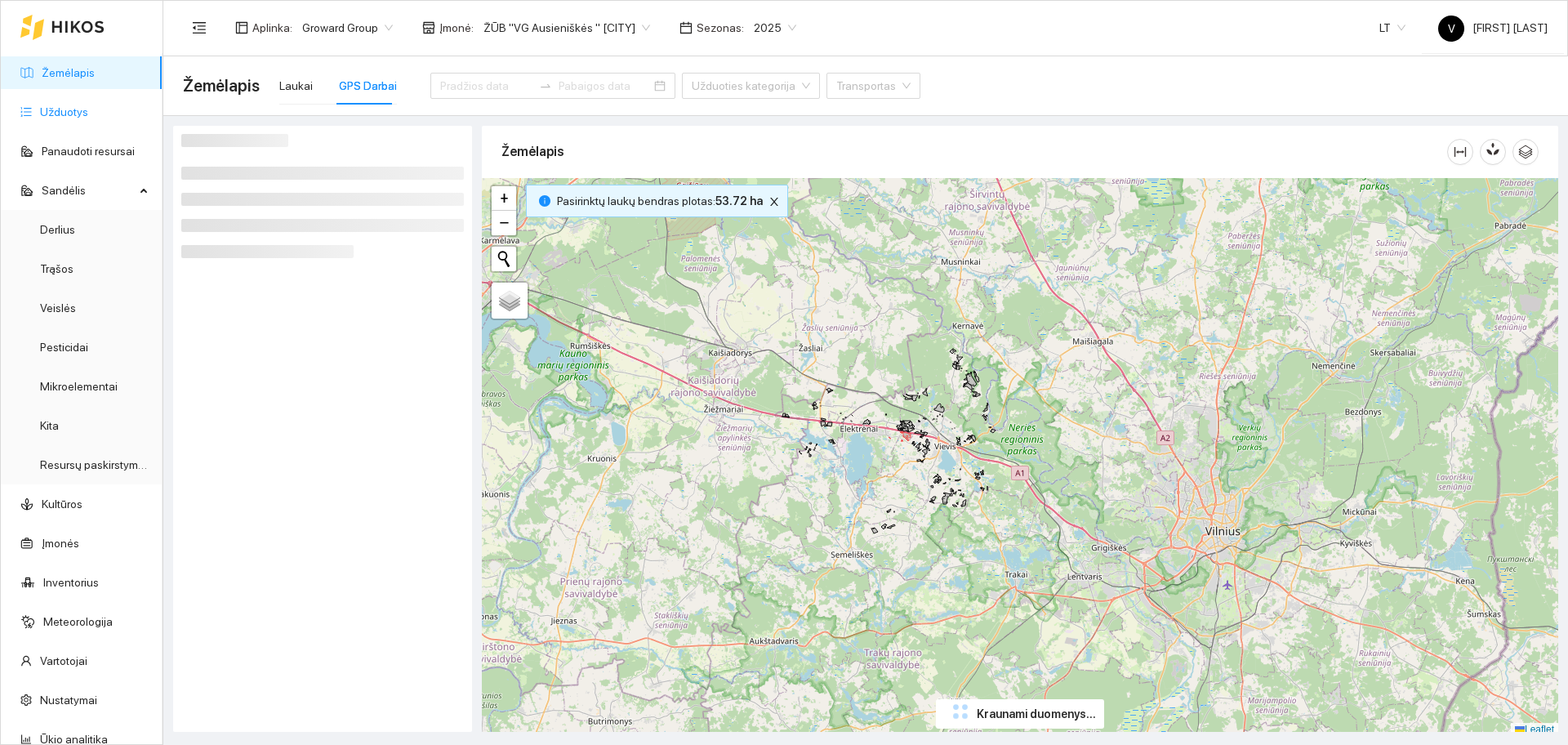 click on "Užduotys" at bounding box center (64, 112) 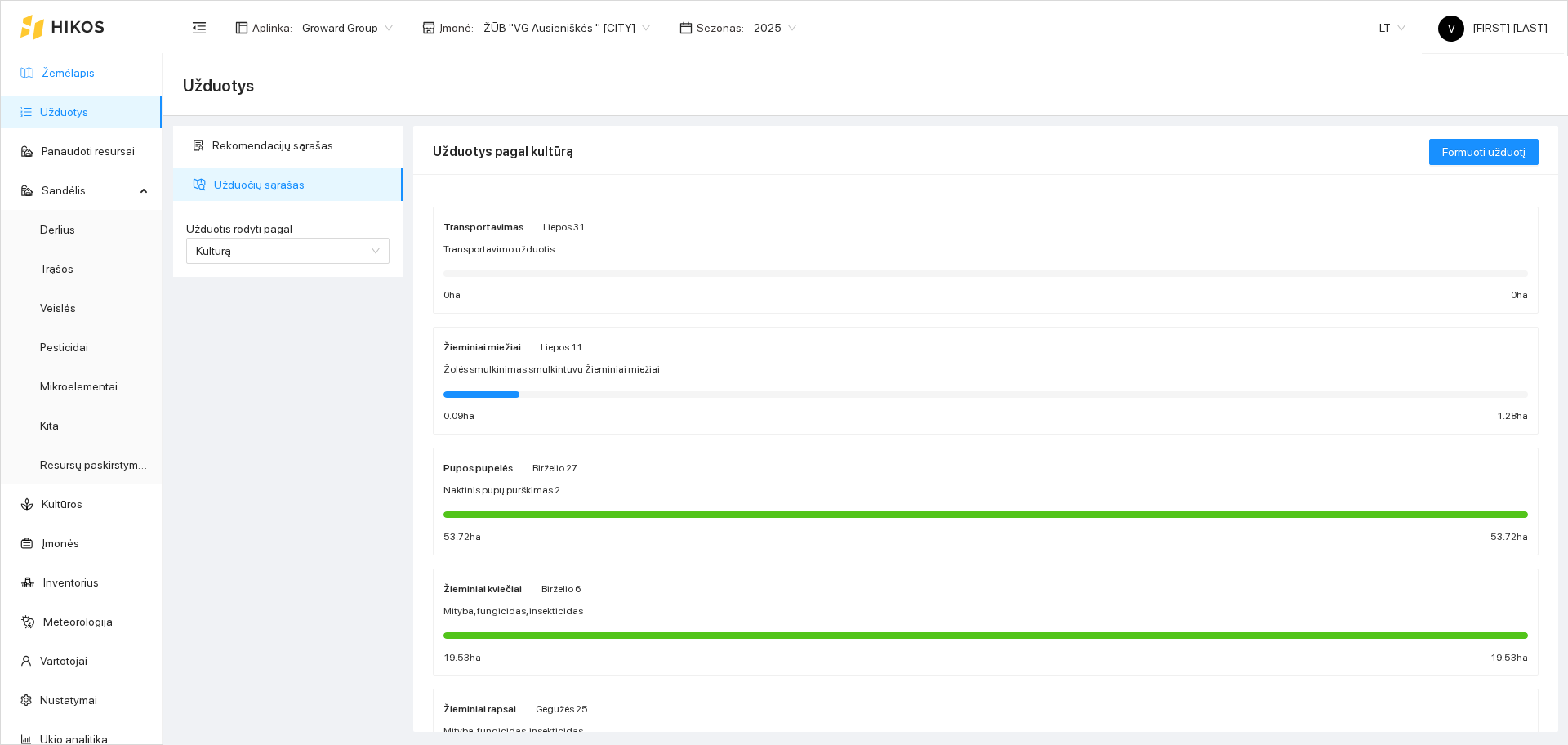 click on "Žemėlapis" at bounding box center [68, 73] 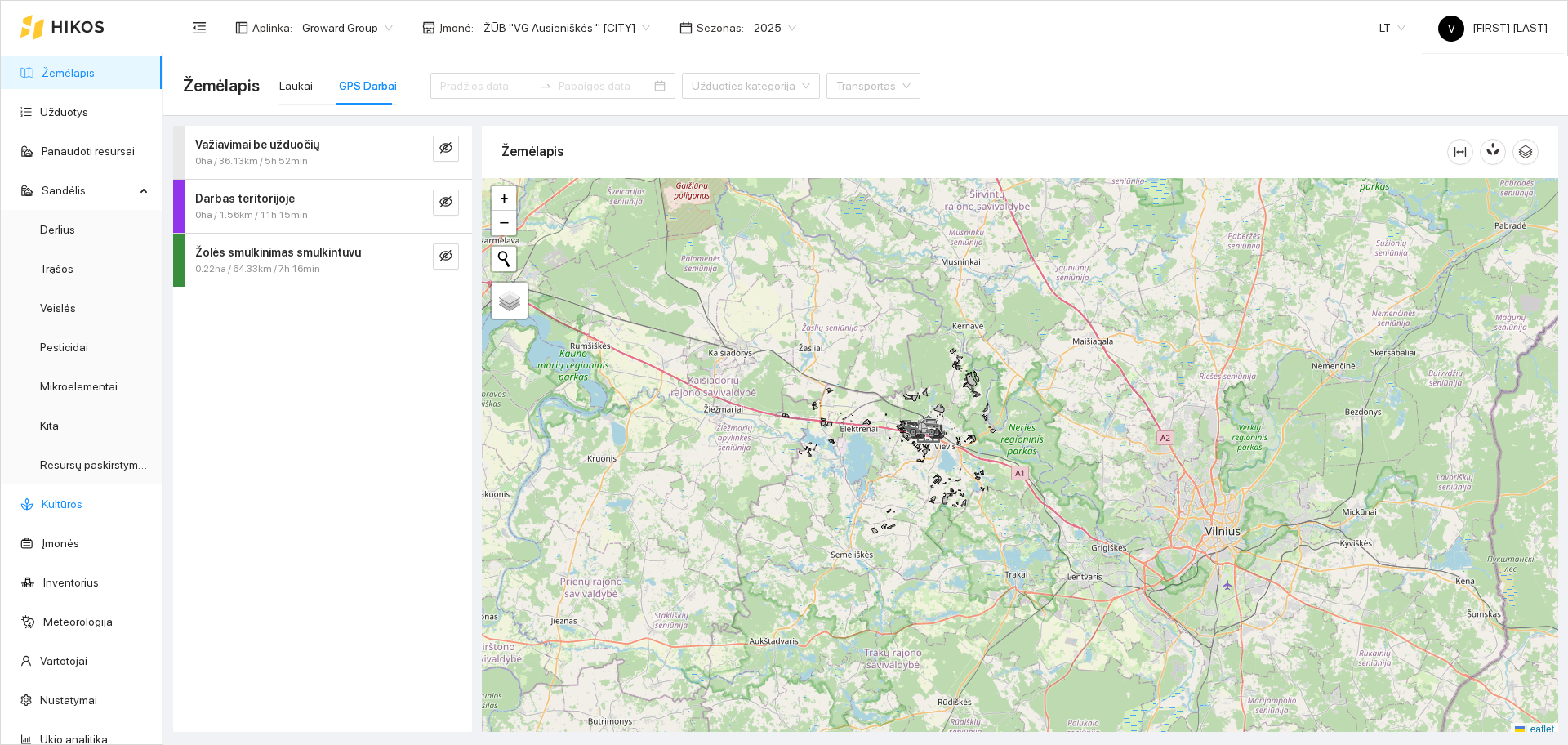 click on "Kultūros" at bounding box center [62, 504] 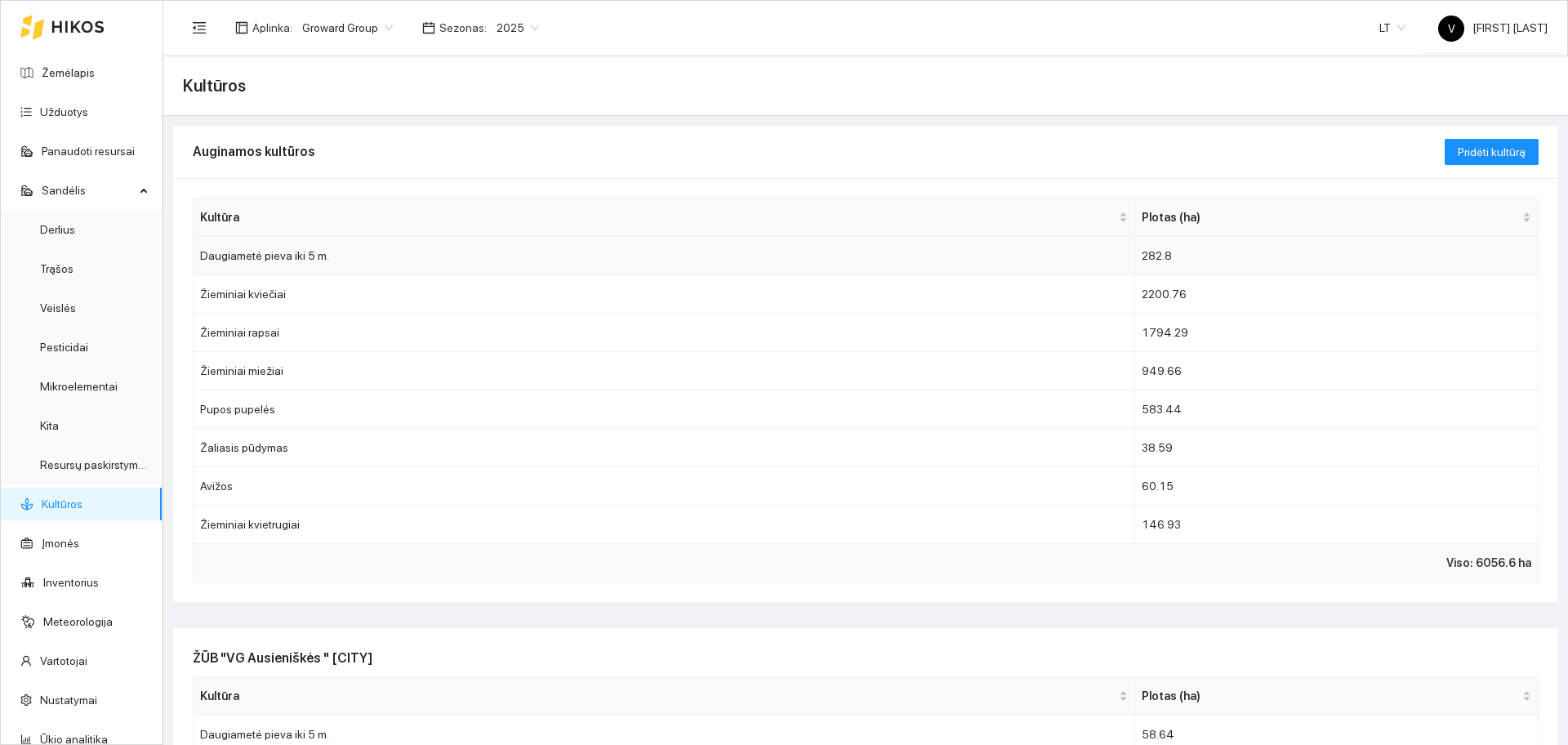 click on "Daugiametė pieva iki 5 m." at bounding box center [664, 256] 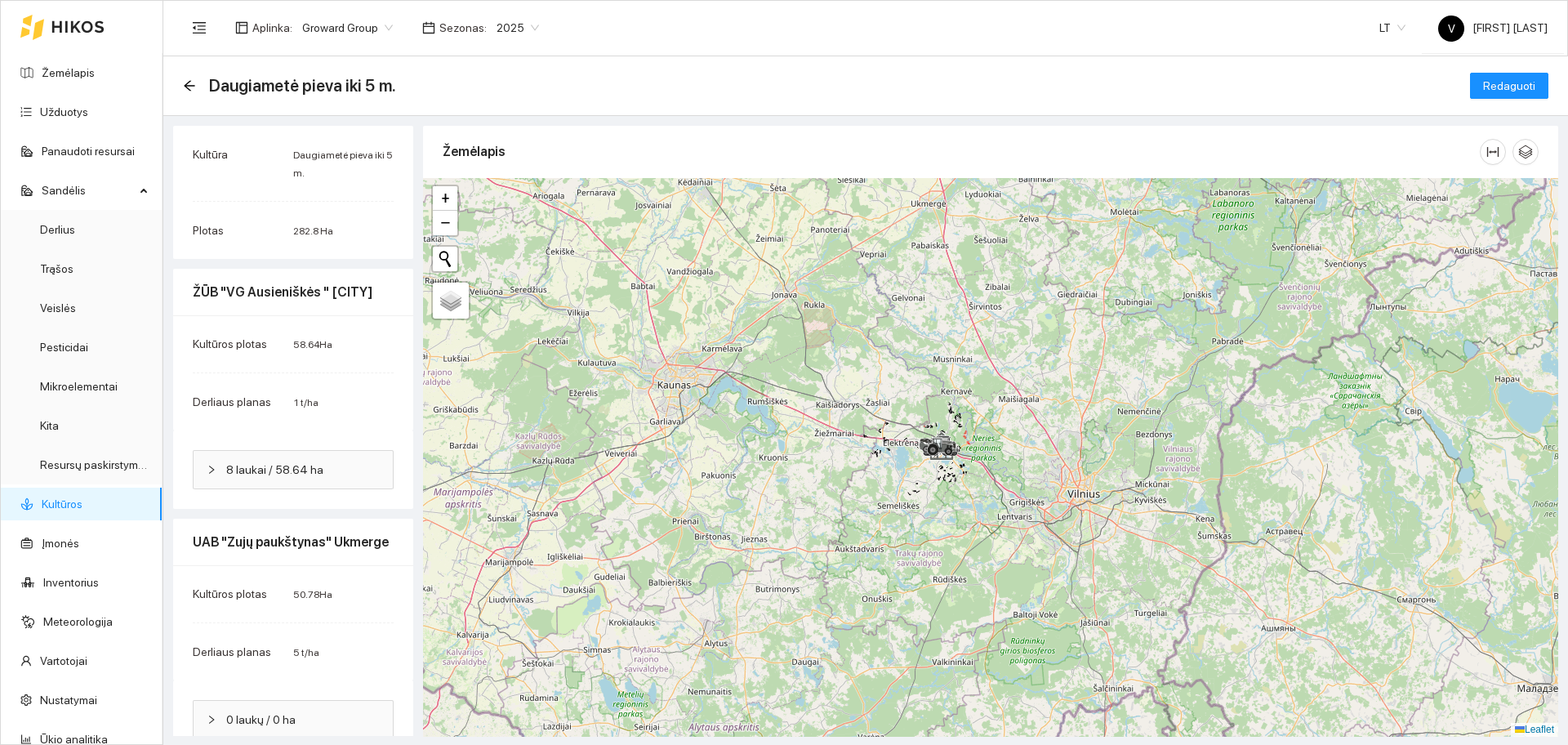 click on "Kultūros" at bounding box center (62, 504) 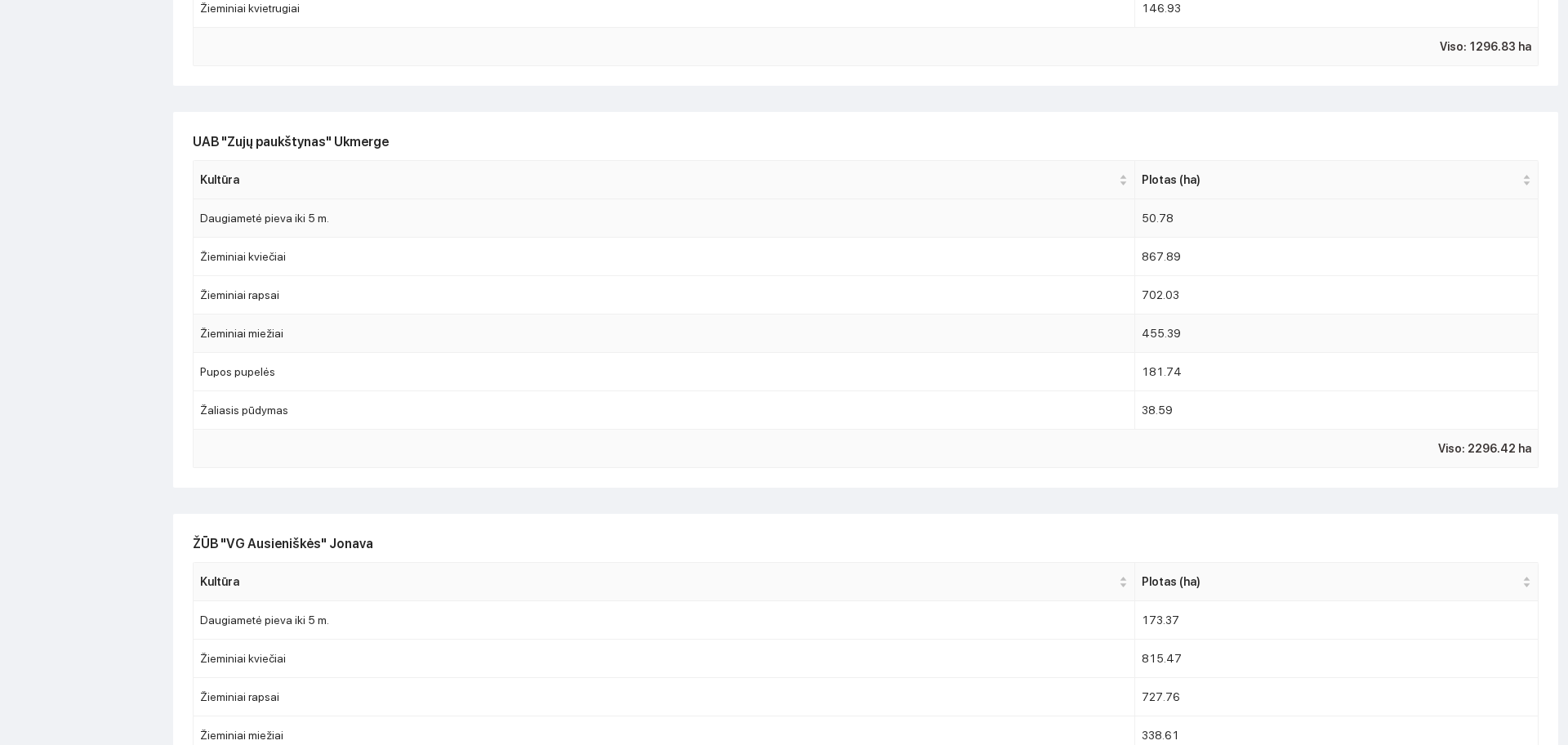 scroll, scrollTop: 919, scrollLeft: 0, axis: vertical 